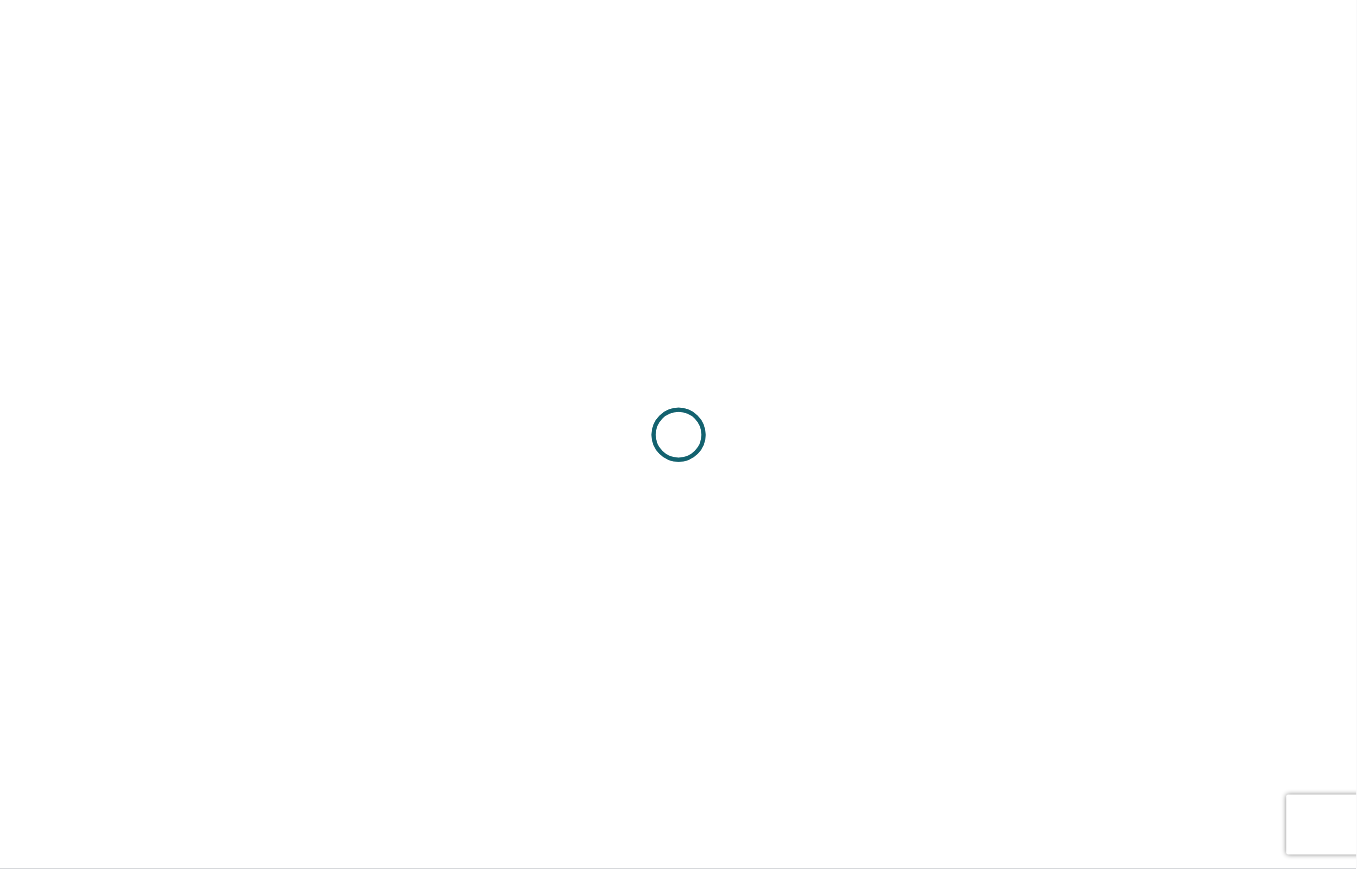 scroll, scrollTop: 0, scrollLeft: 0, axis: both 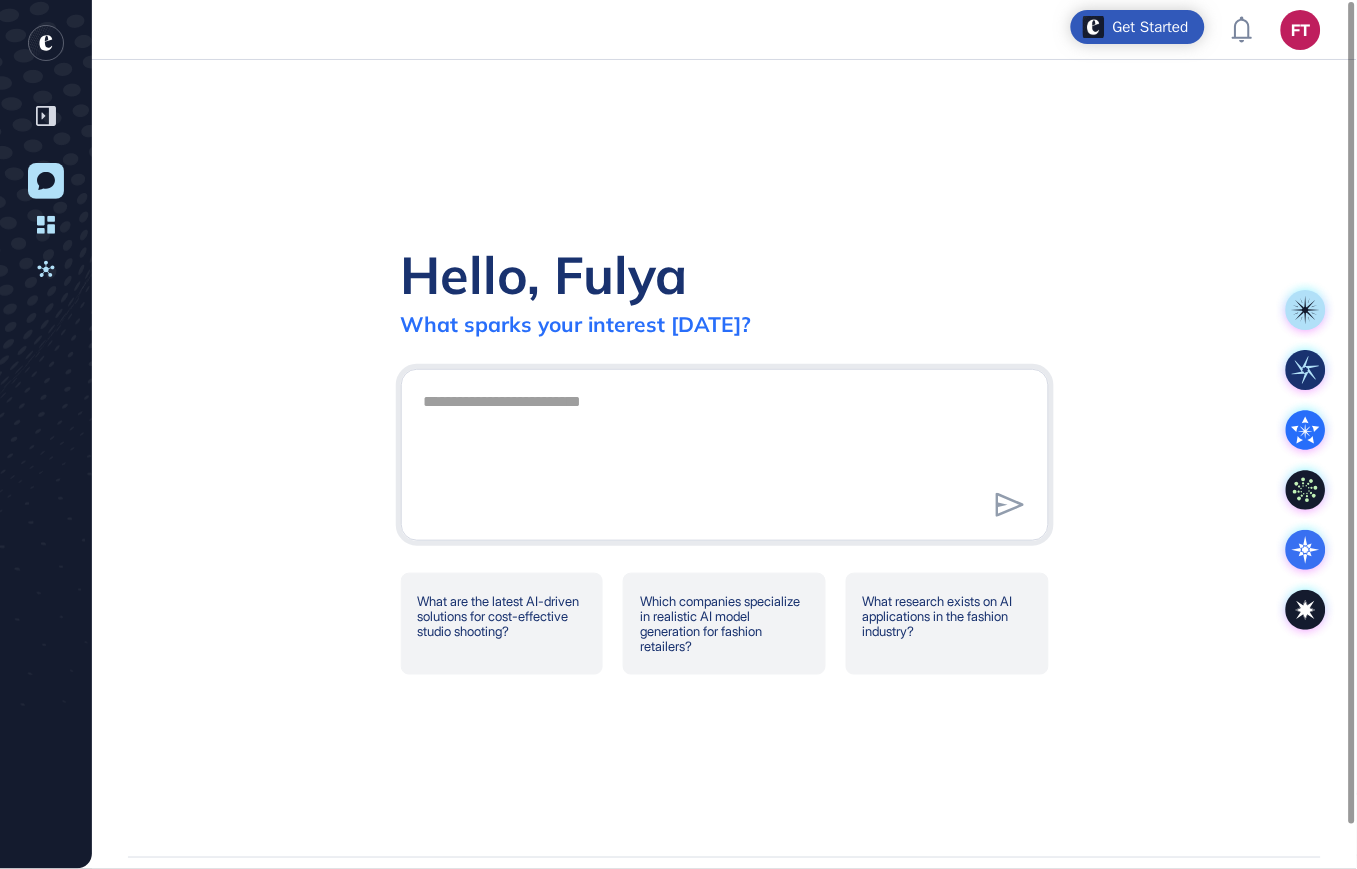 click 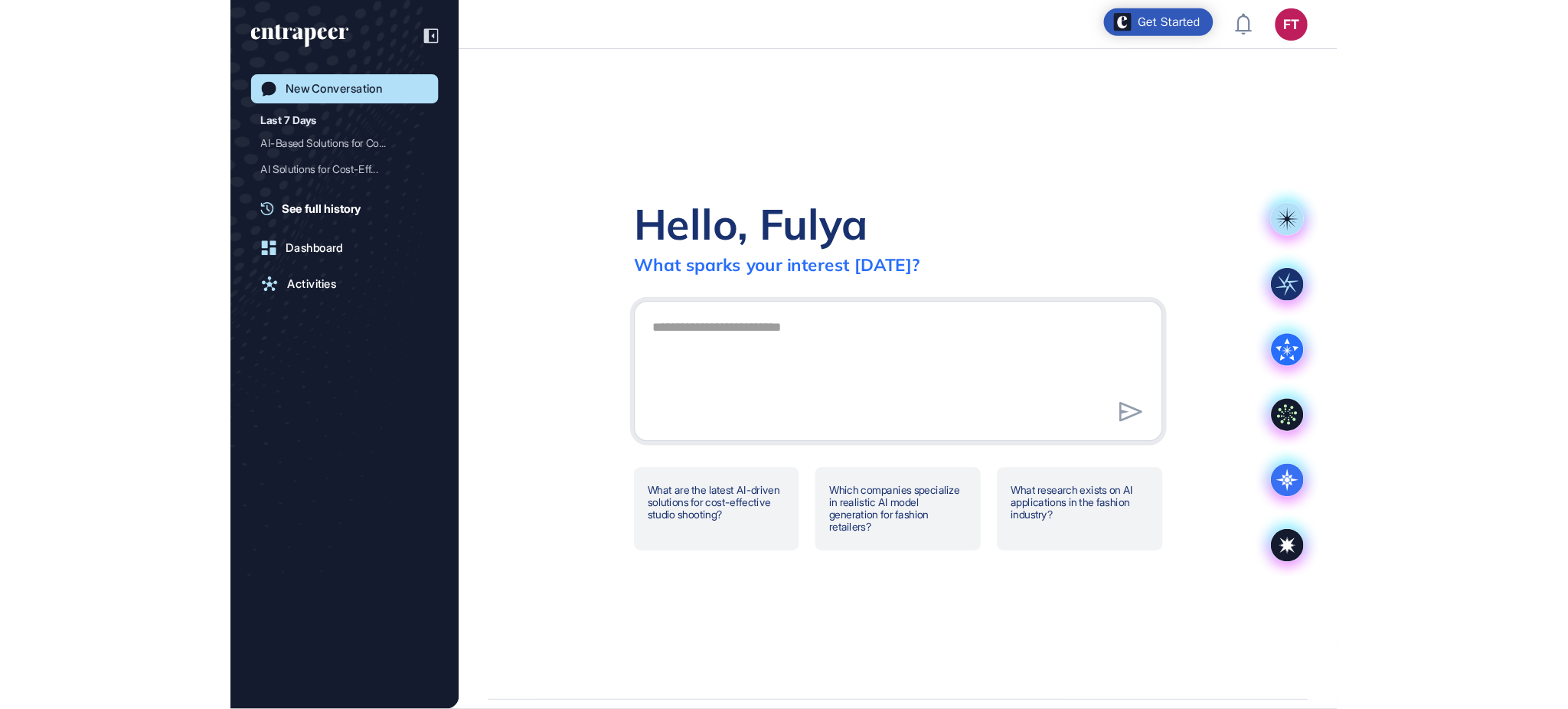 scroll, scrollTop: 709, scrollLeft: 1568, axis: both 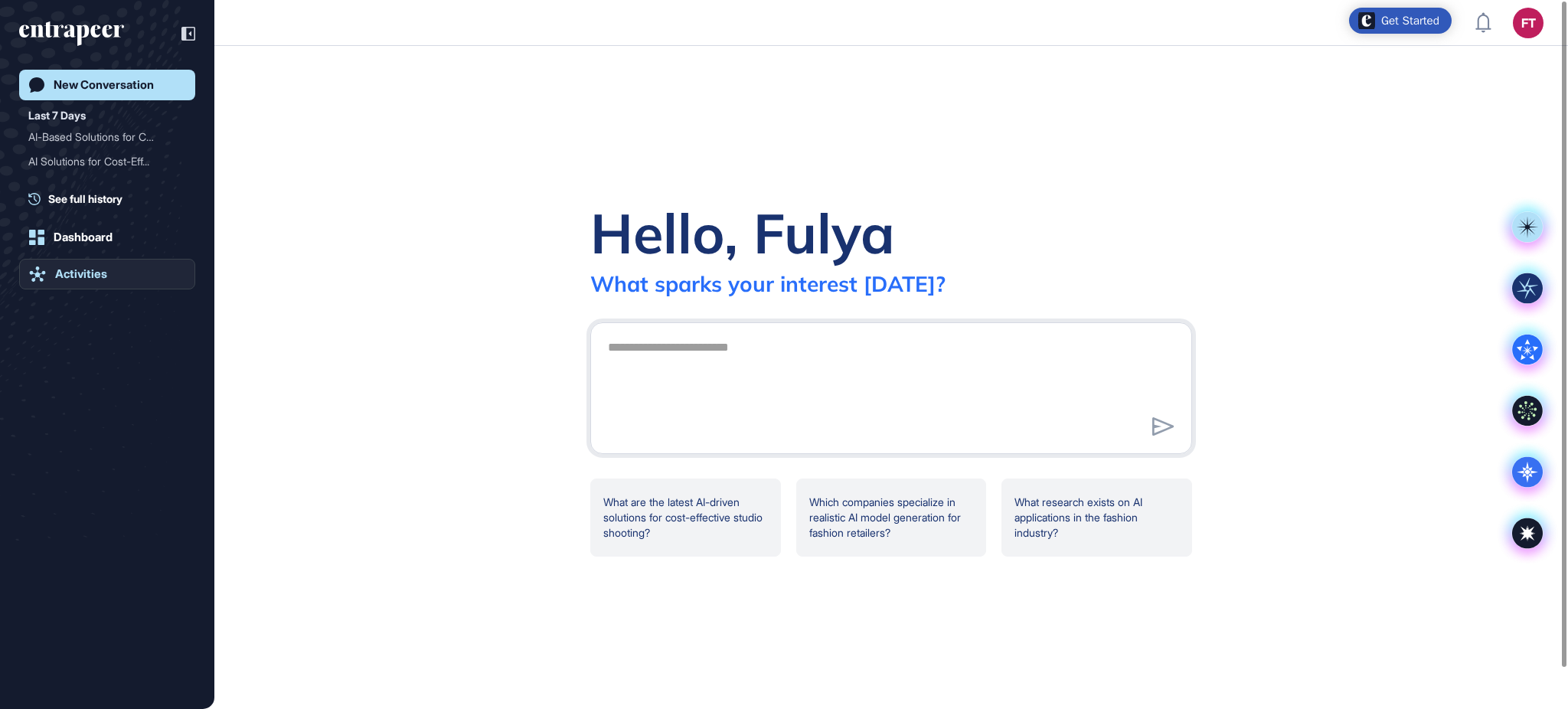 click on "Activities" at bounding box center (81, 274) 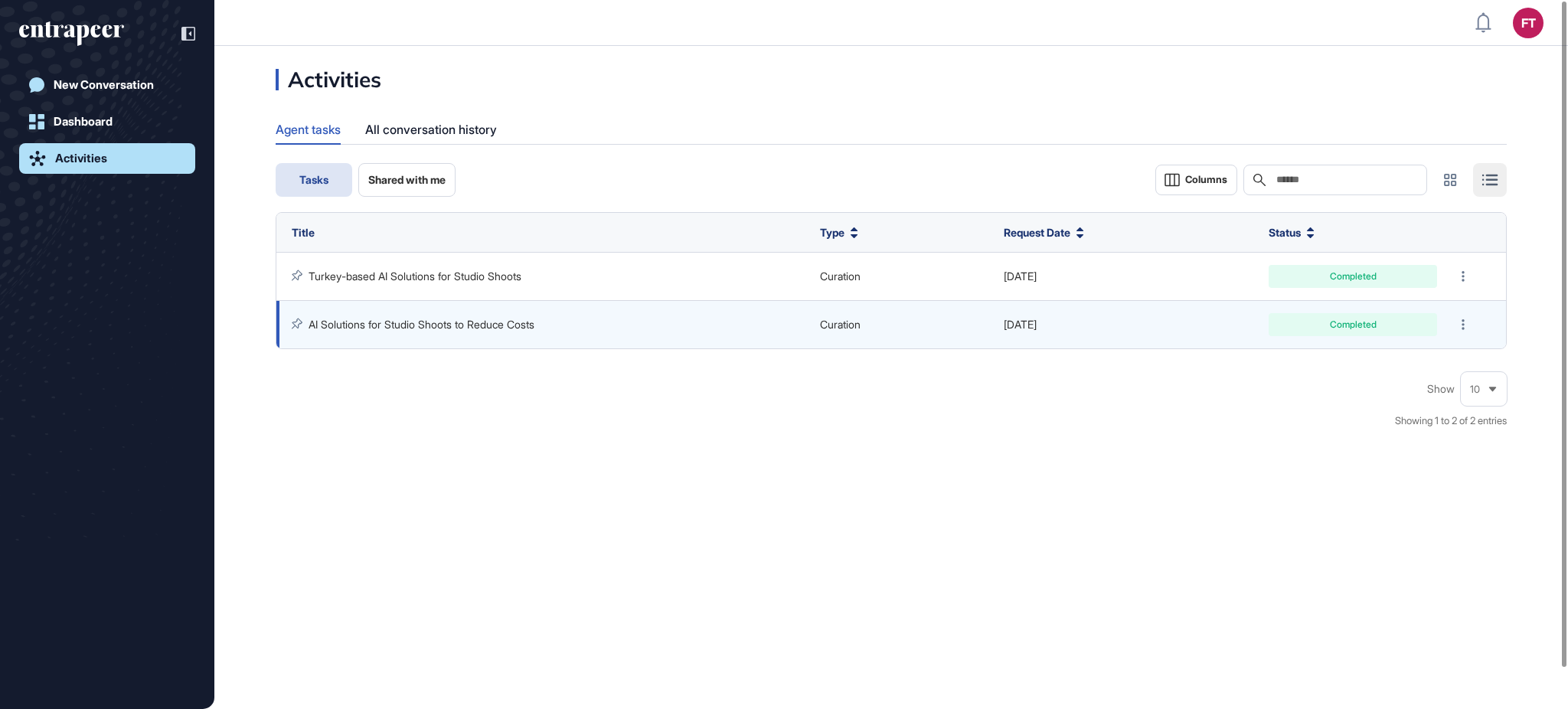 click on "AI Solutions for Studio Shoots to Reduce Costs" at bounding box center [421, 324] 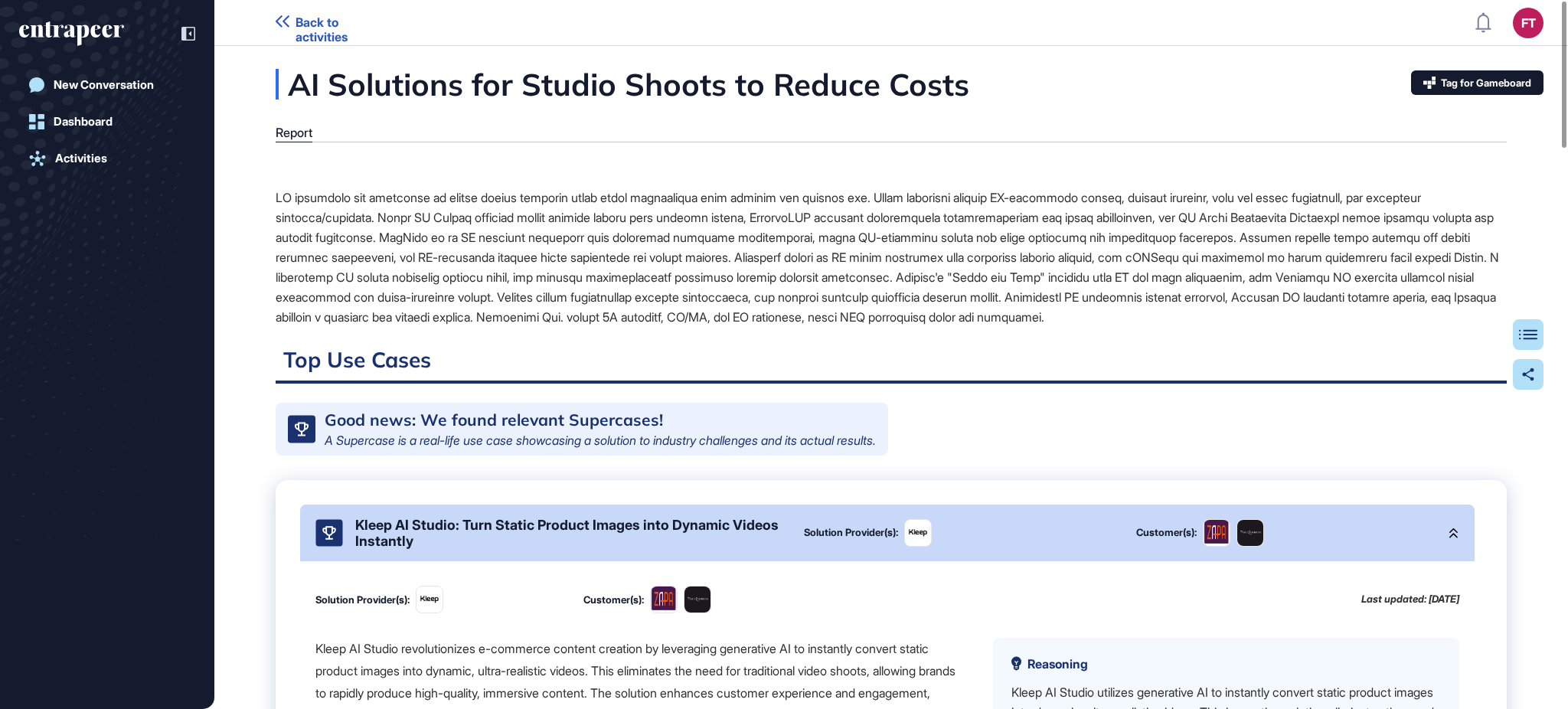 drag, startPoint x: 278, startPoint y: 201, endPoint x: 1439, endPoint y: 318, distance: 1166.88 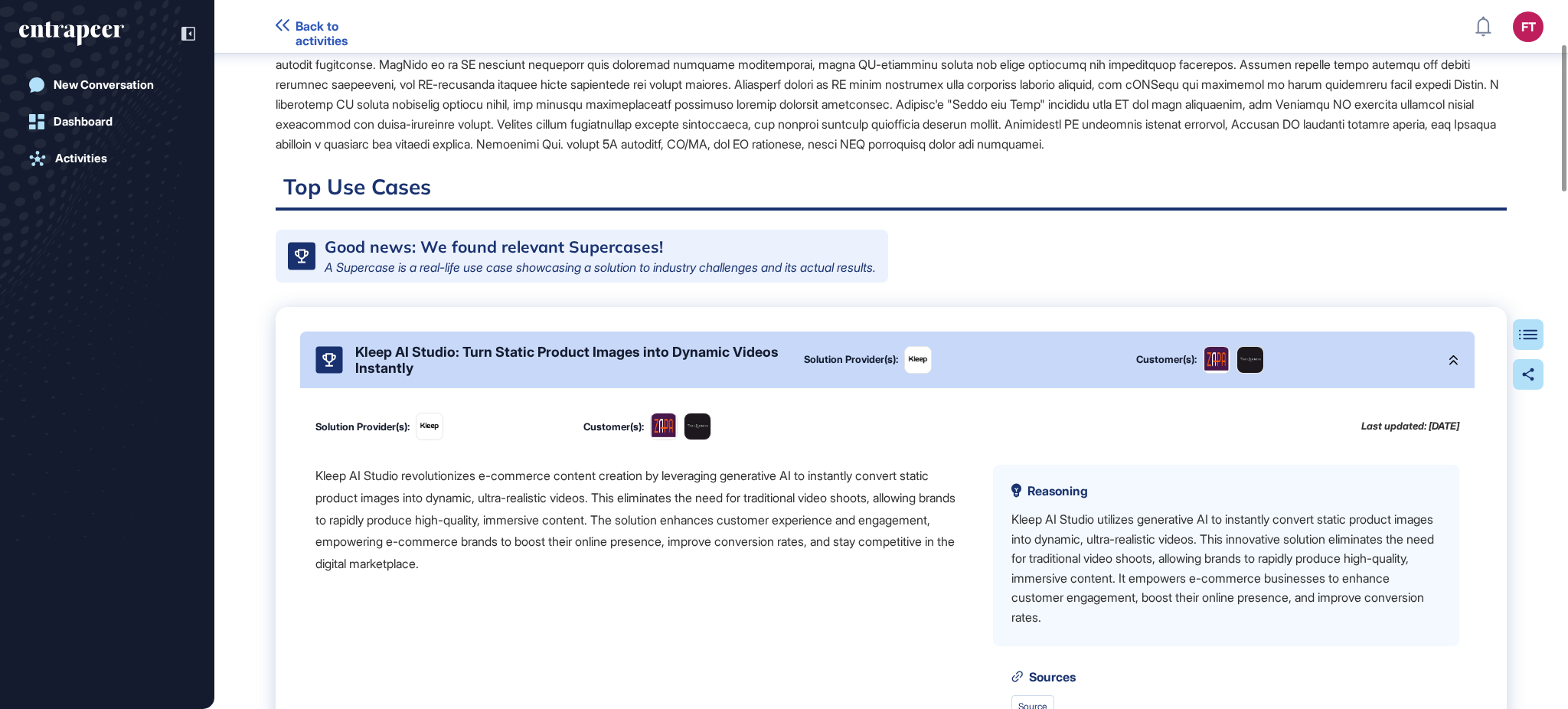 scroll, scrollTop: 211, scrollLeft: 0, axis: vertical 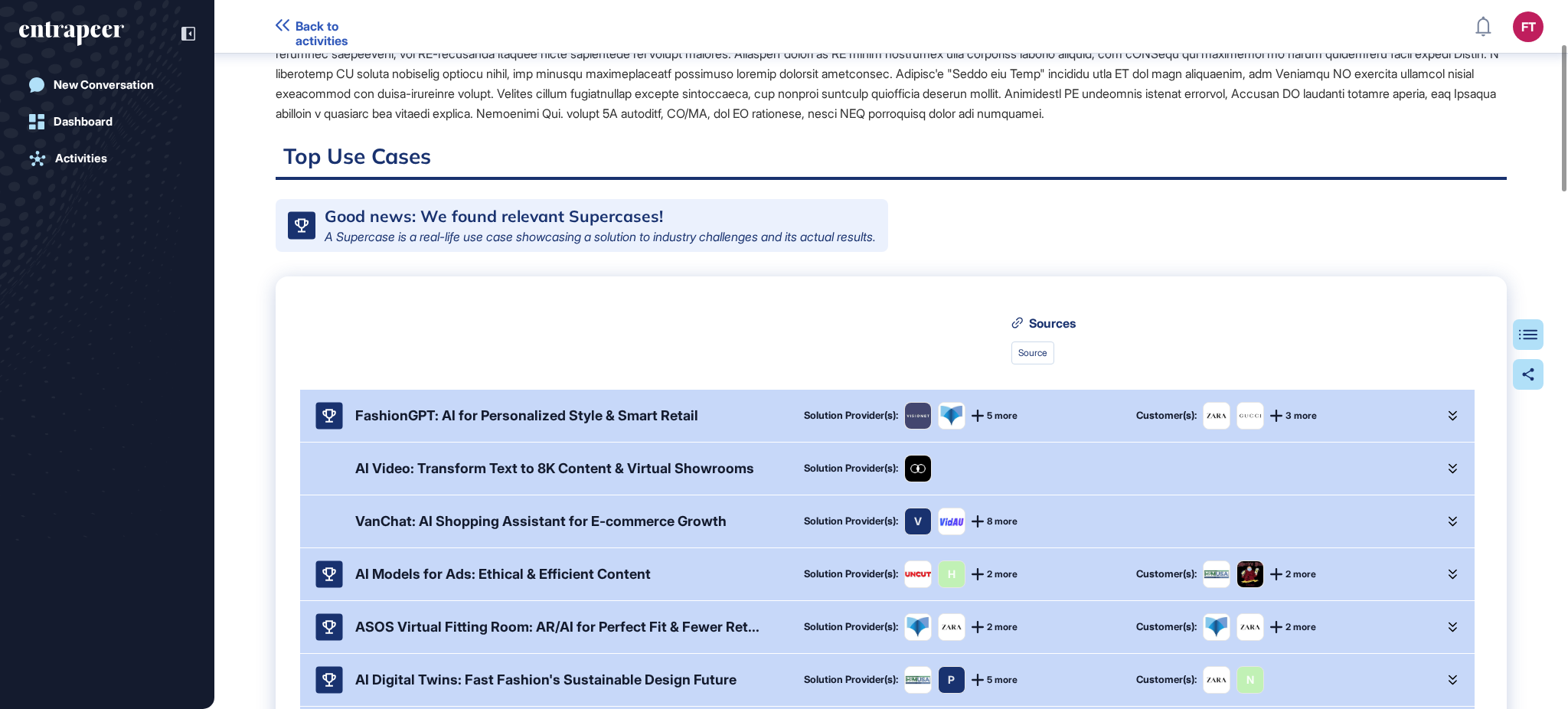 drag, startPoint x: 445, startPoint y: 425, endPoint x: 364, endPoint y: 430, distance: 81.15417 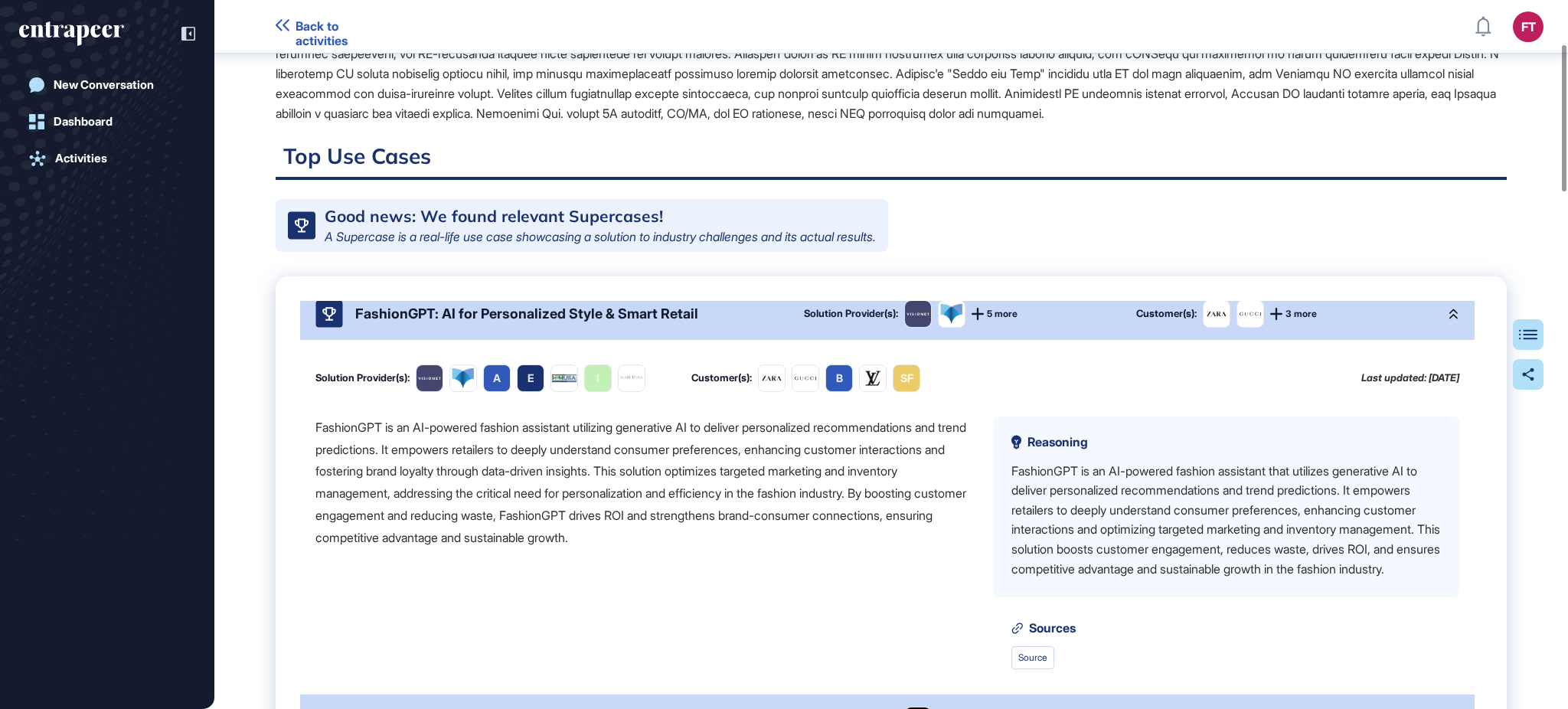 scroll, scrollTop: 528, scrollLeft: 0, axis: vertical 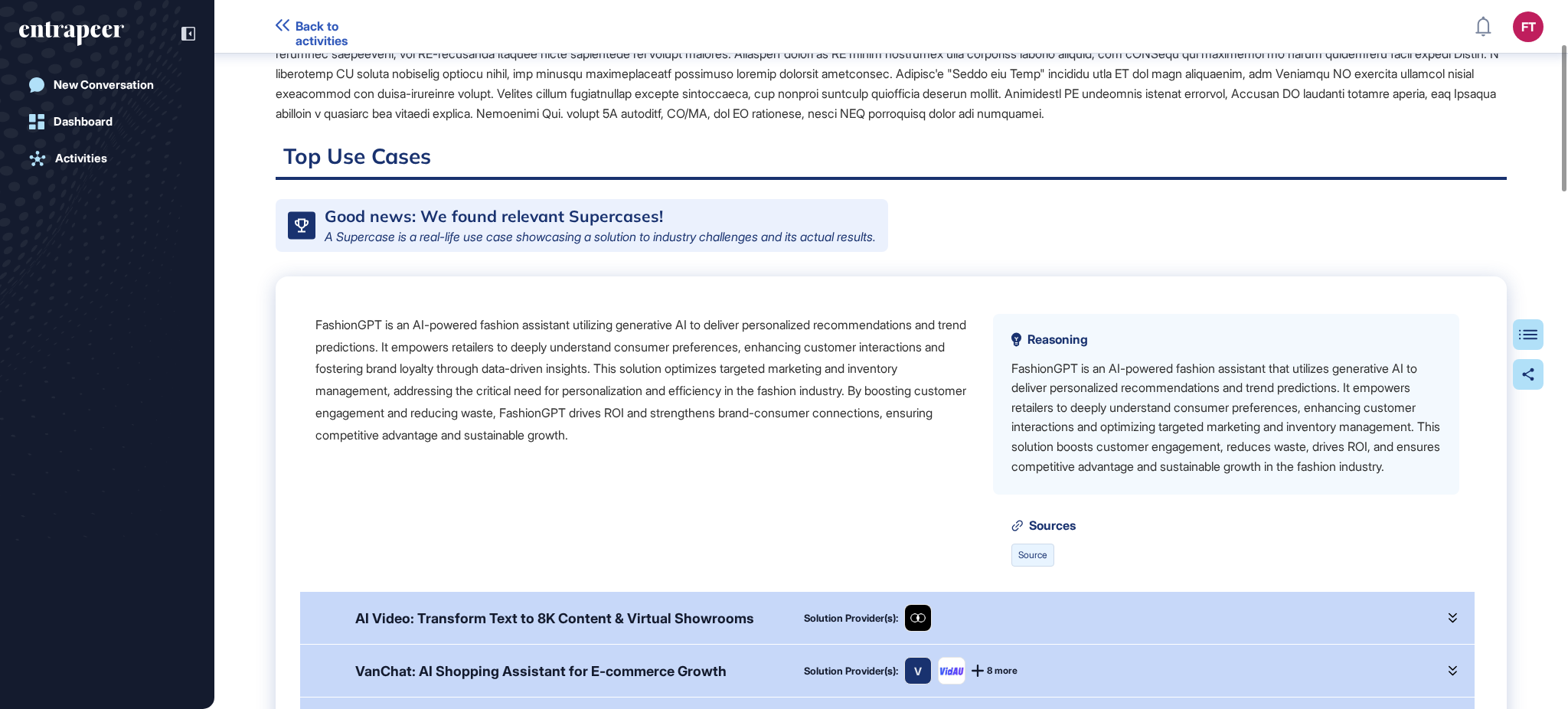 click on "Source" 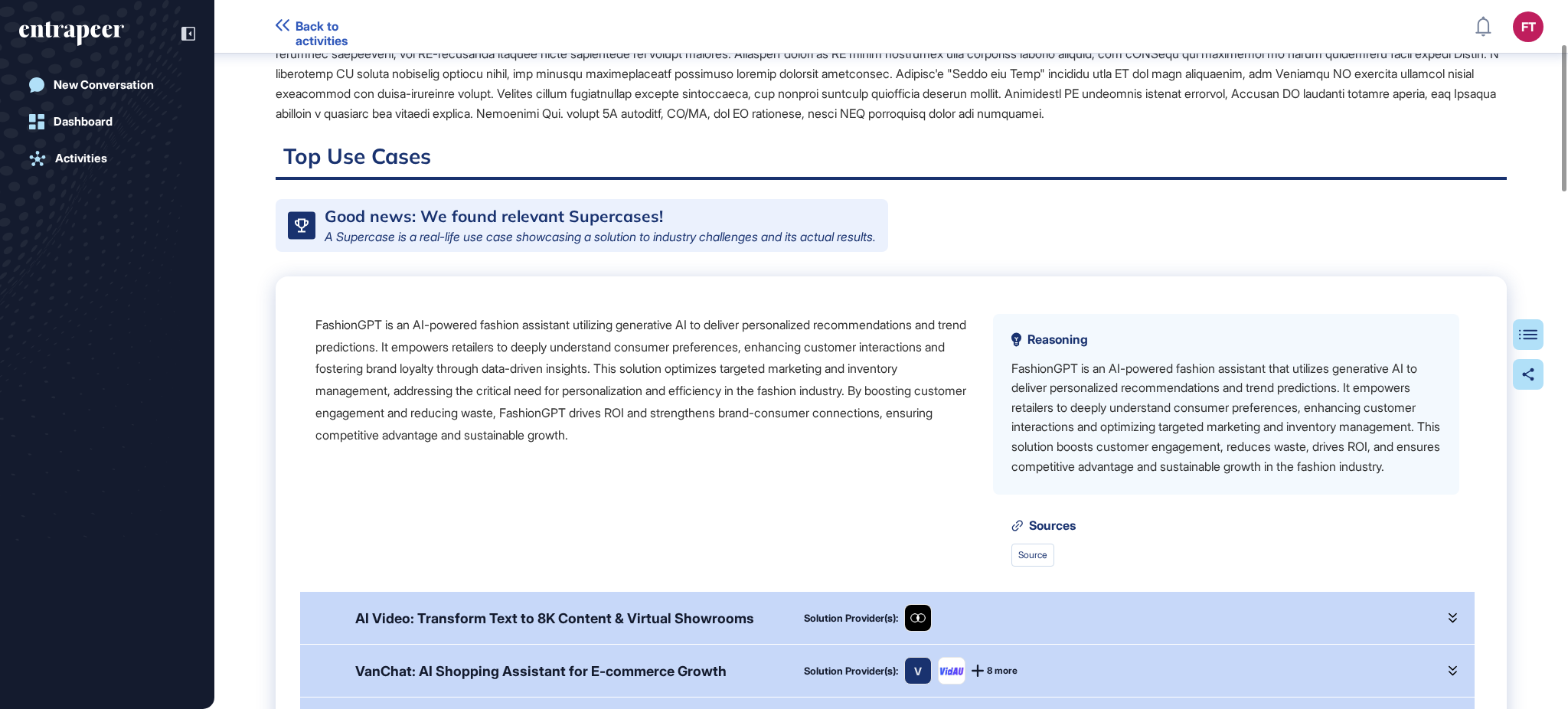 click on "Good news: We found relevant Supercases! A Supercase is a real-life use case showcasing a solution to industry challenges and its actual results. Kleep AI Studio: Turn Static Product Images into Dynamic Videos Instantly Solution Provider(s): Customer(s): Solution Provider(s): Customer(s): Last updated: [DATE] Kleep AI Studio revolutionizes e-commerce content creation by leveraging generative AI to instantly convert static product images into dynamic, ultra-realistic videos. This eliminates the need for traditional video shoots, allowing brands to rapidly produce high-quality, immersive content. The solution enhances customer experience and engagement, empowering e-commerce brands to boost their online presence, improve conversion rates, and stay competitive in the digital marketplace. Reasoning Sources Source FashionGPT: AI for Personalized Style & Smart Retail Solution Provider(s): 5 more Customer(s): 3 more Solution Provider(s): A E I Customer(s): B SF Last updated: [DATE] Reasoning Sources V V" 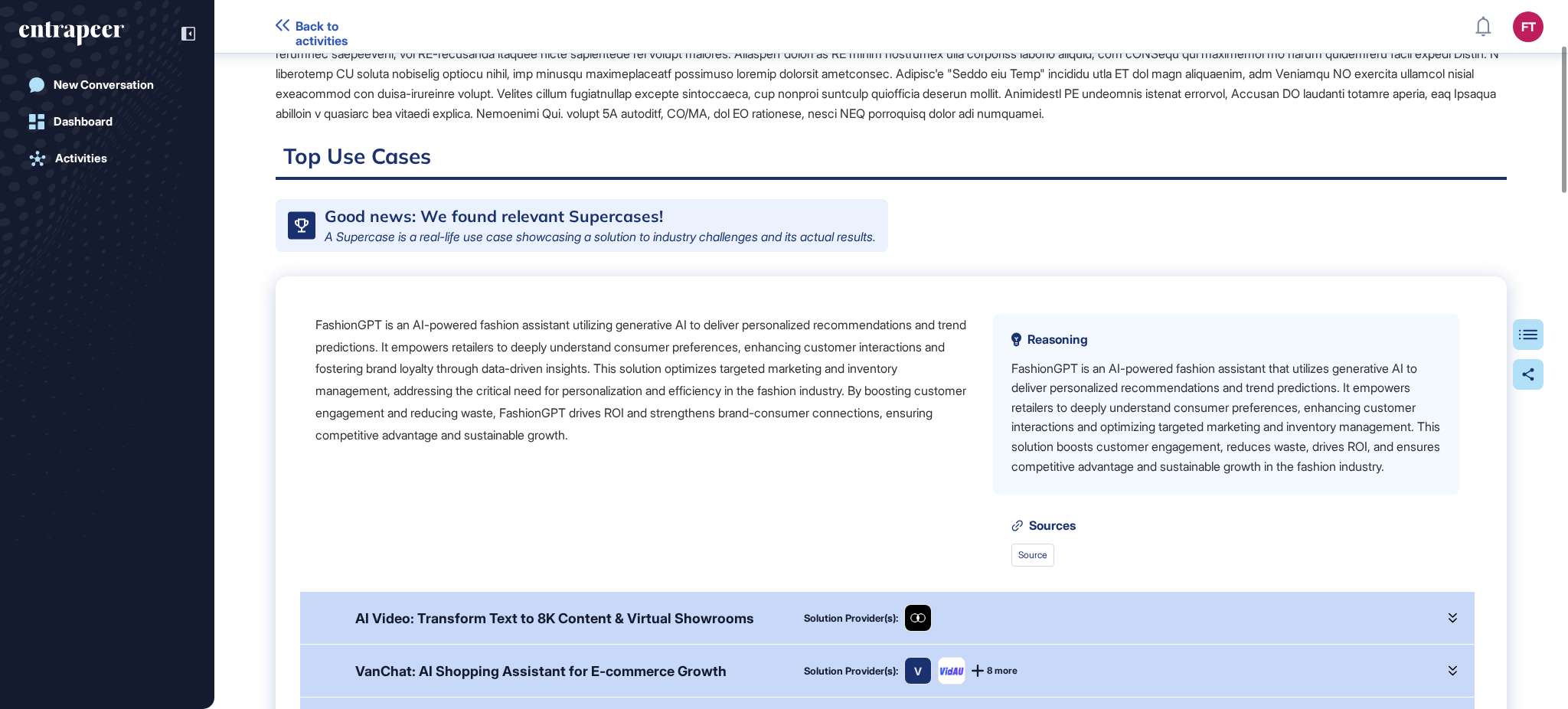 scroll, scrollTop: 518, scrollLeft: 0, axis: vertical 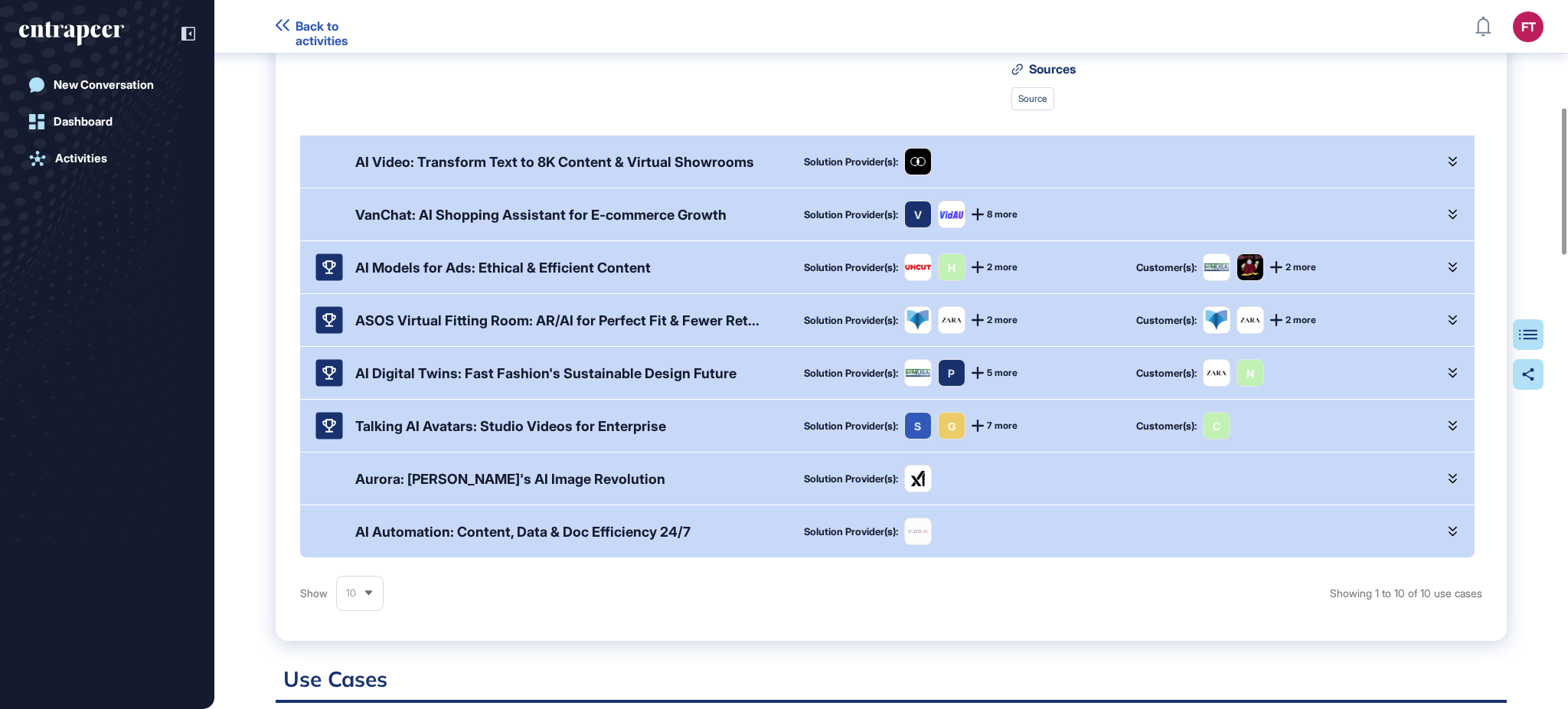 click 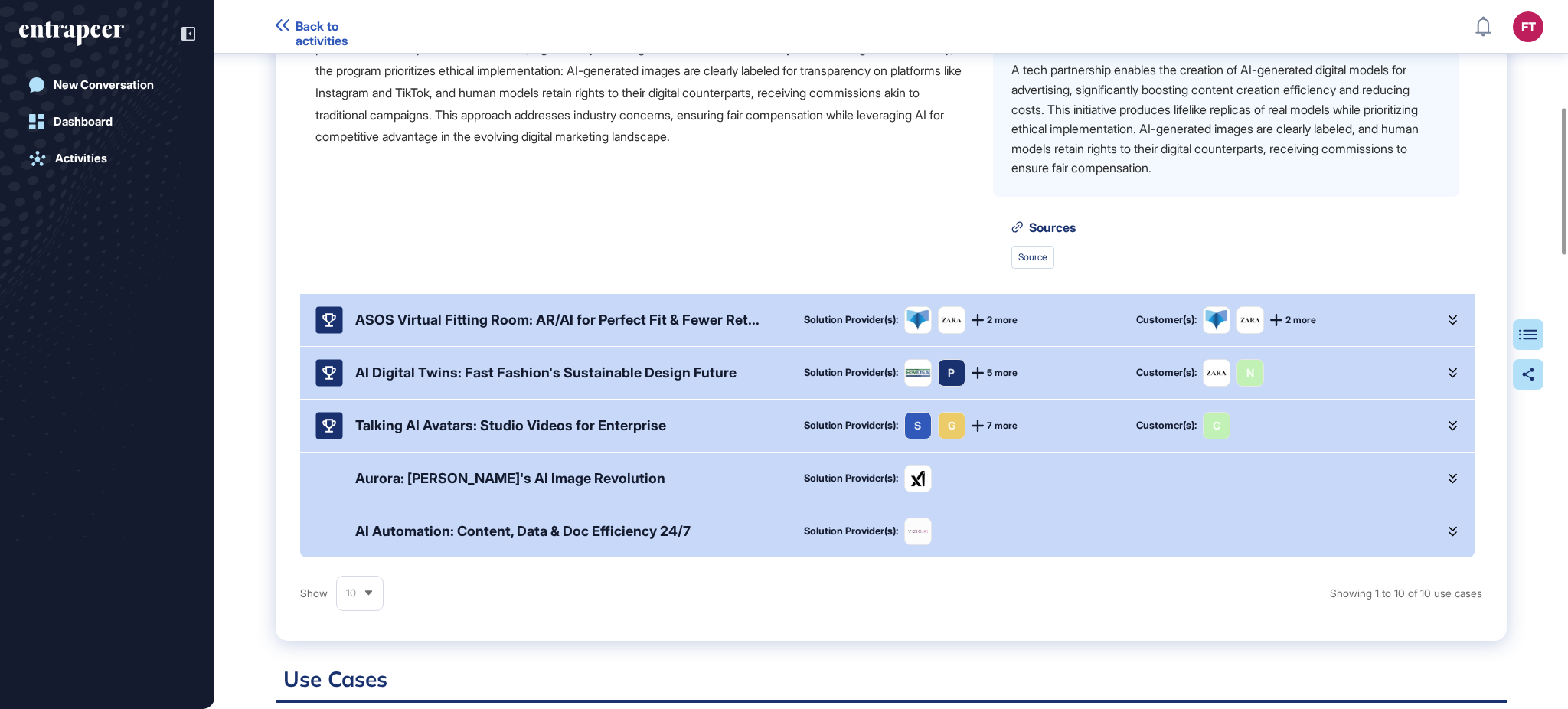 scroll, scrollTop: 1051, scrollLeft: 0, axis: vertical 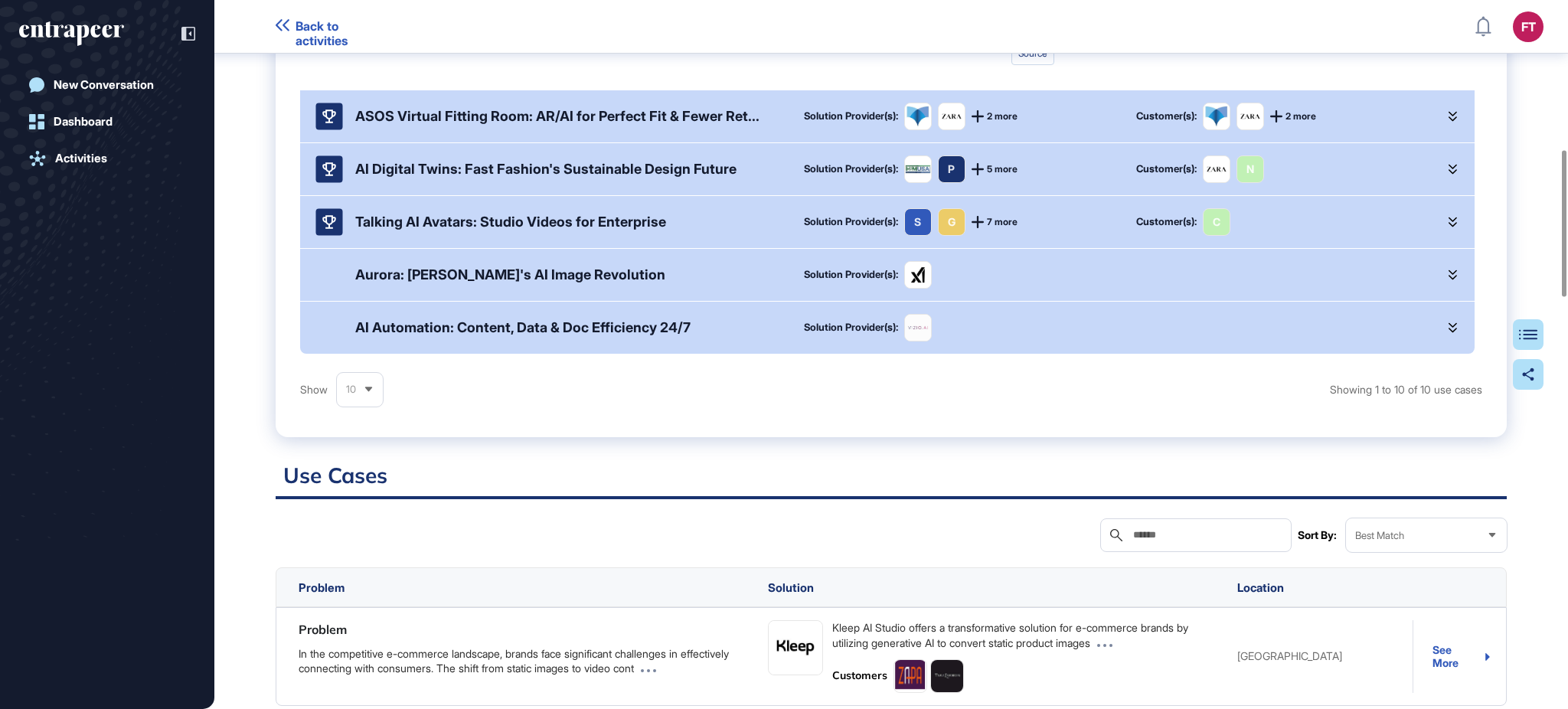 click on "AI Digital Twins: Fast Fashion's Sustainable Design Future" at bounding box center (546, 168) 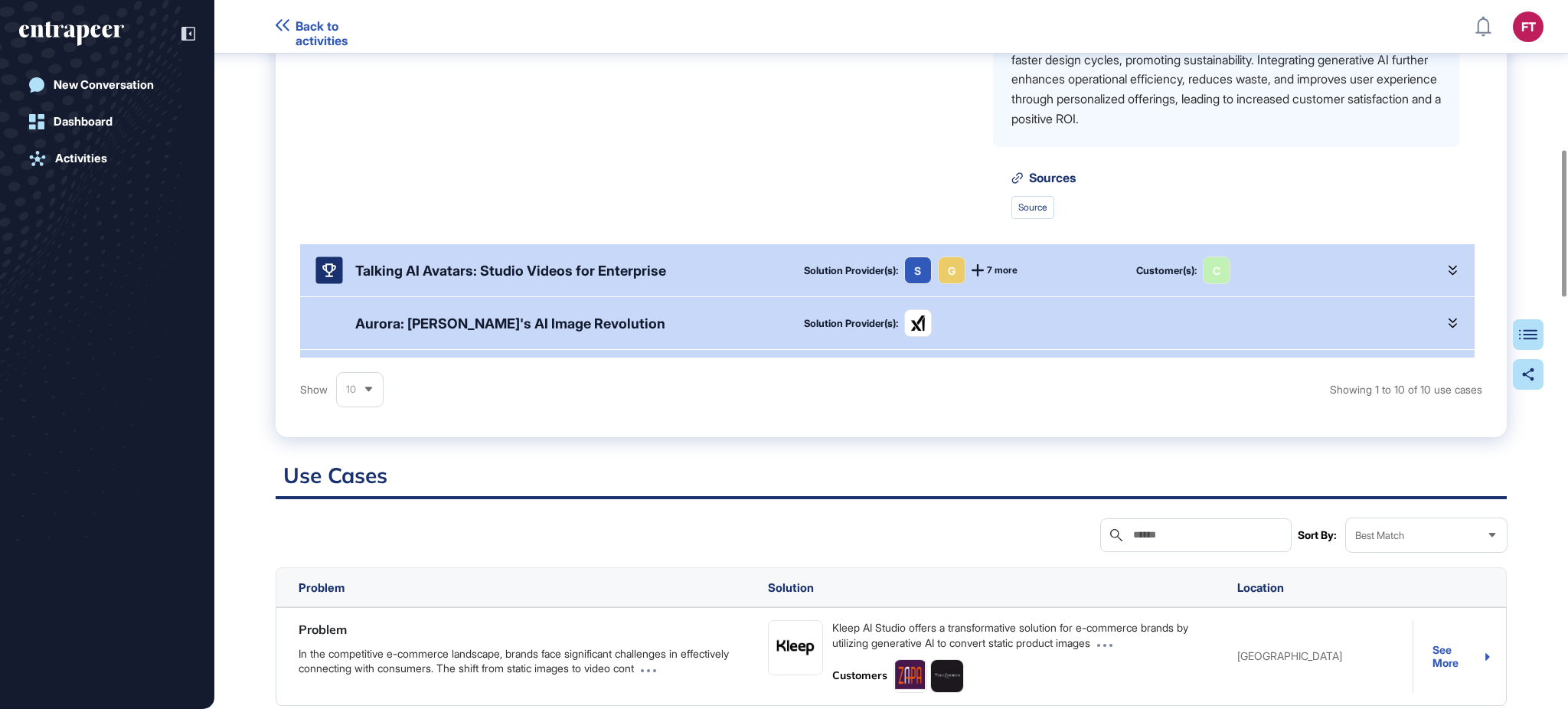 scroll, scrollTop: 1426, scrollLeft: 0, axis: vertical 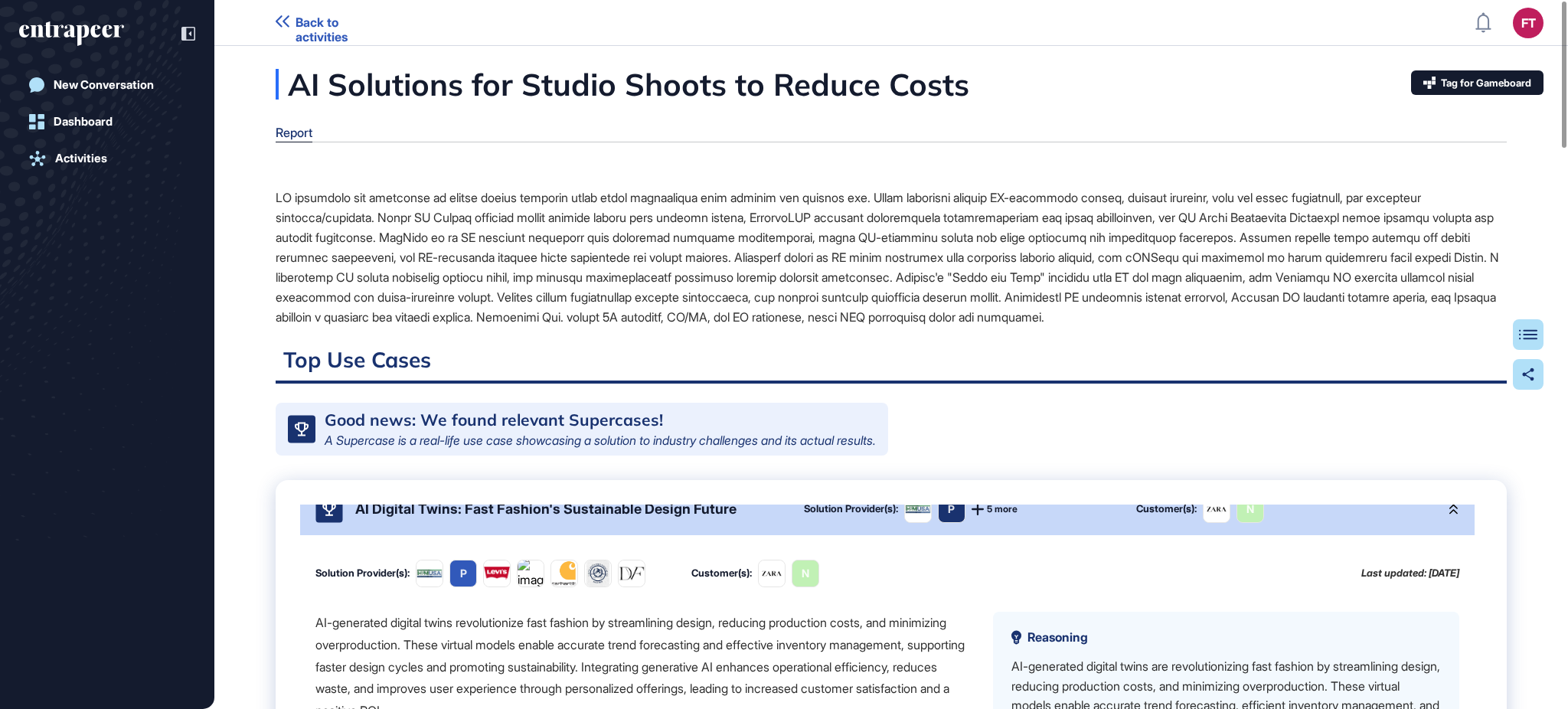 click on "Report" at bounding box center [294, 132] 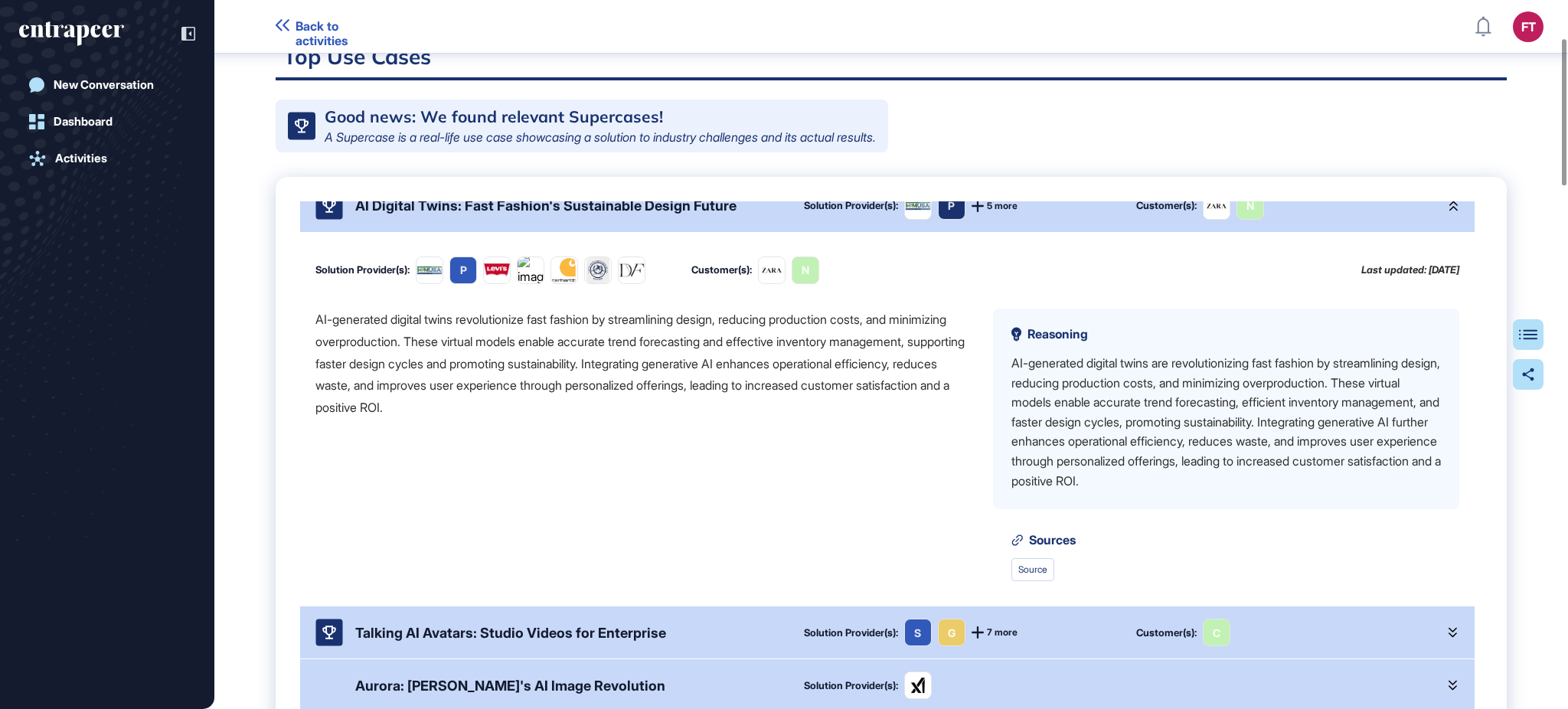 scroll, scrollTop: 314, scrollLeft: 0, axis: vertical 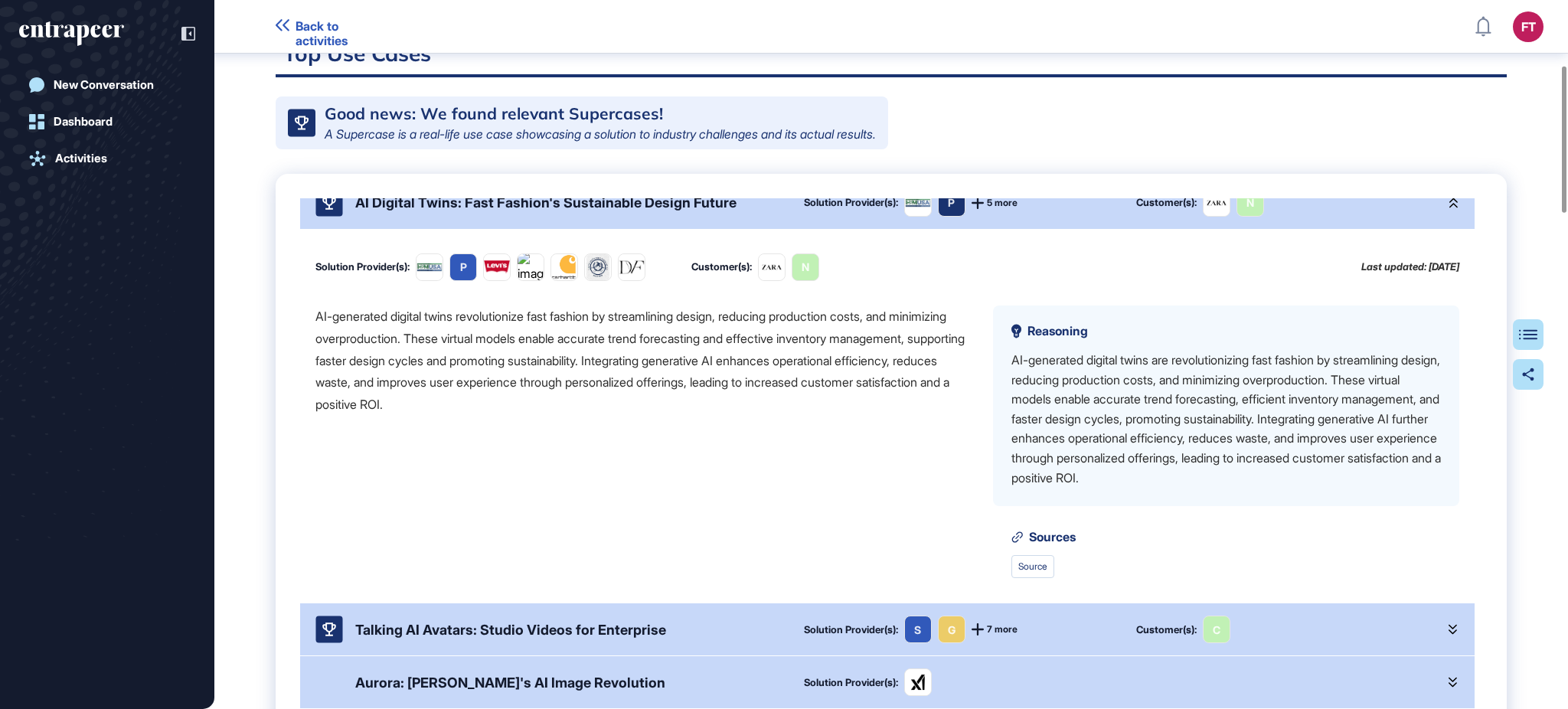 click on "AI Solutions for Studio Shoots to Reduce Costs Report Table of Contents Share Top Use Cases Good news: We found relevant Supercases! A Supercase is a real-life use case showcasing a solution to industry challenges and its actual results. Kleep AI Studio: Turn Static Product Images into Dynamic Videos Instantly Solution Provider(s): Customer(s): Solution Provider(s): Customer(s): Last updated: [DATE] Kleep AI Studio revolutionizes e-commerce content creation by leveraging generative AI to instantly convert static product images into dynamic, ultra-realistic videos. This eliminates the need for traditional video shoots, allowing brands to rapidly produce high-quality, immersive content. The solution enhances customer experience and engagement, empowering e-commerce brands to boost their online presence, improve conversion rates, and stay competitive in the digital marketplace. Reasoning Sources Source FashionGPT: AI for Personalized Style & Smart Retail Solution Provider(s): 5 more Customer(s): 3 more A E" at bounding box center [891, 1398] 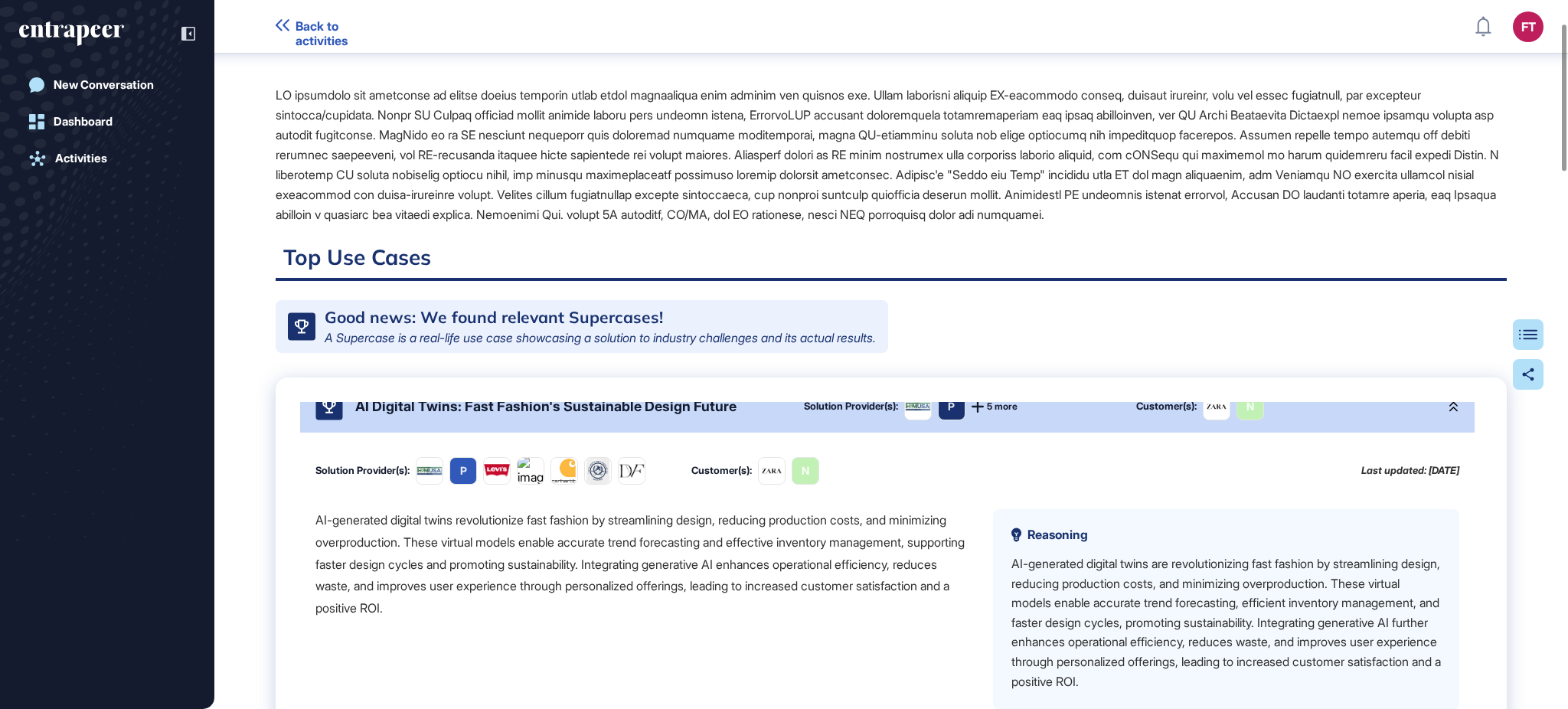 scroll, scrollTop: 518, scrollLeft: 0, axis: vertical 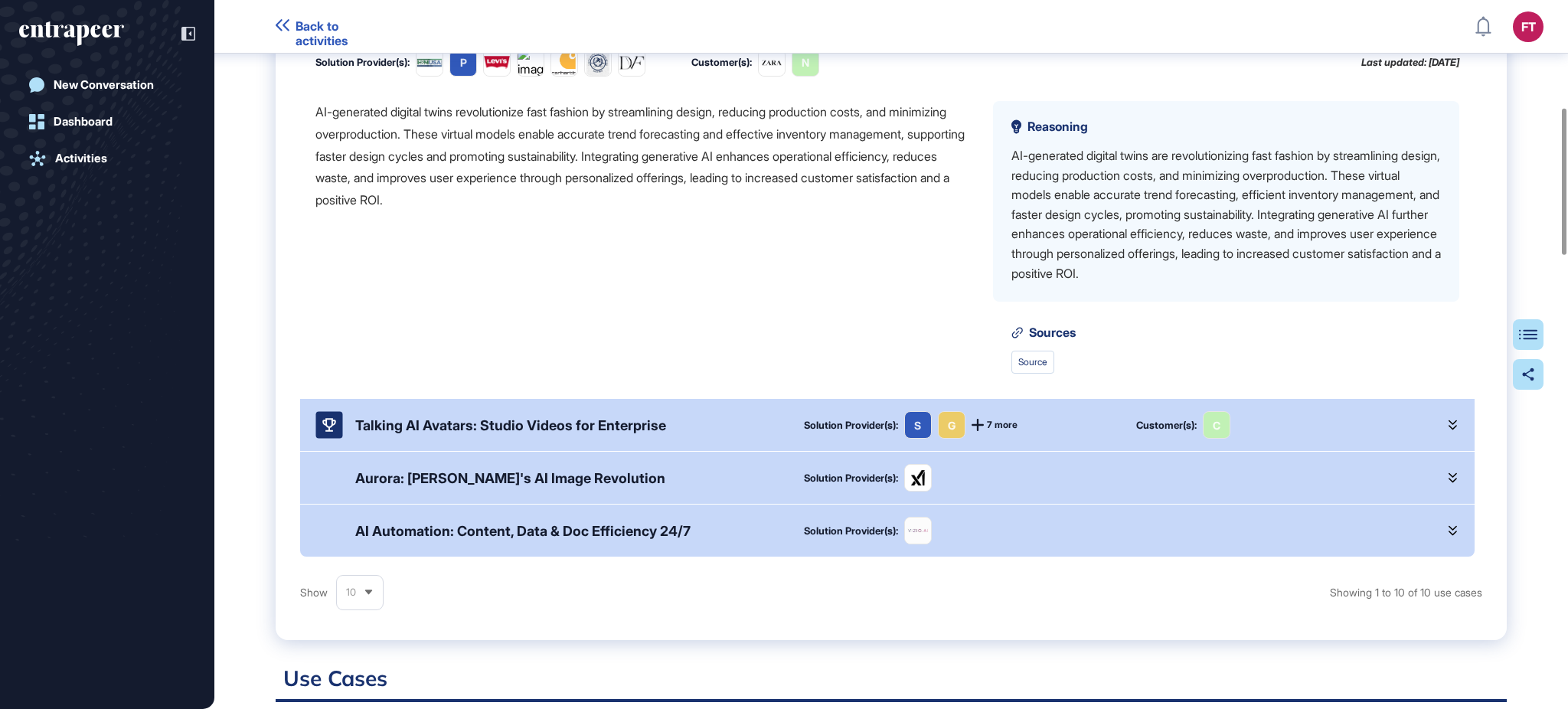 click on "10" at bounding box center [351, 592] 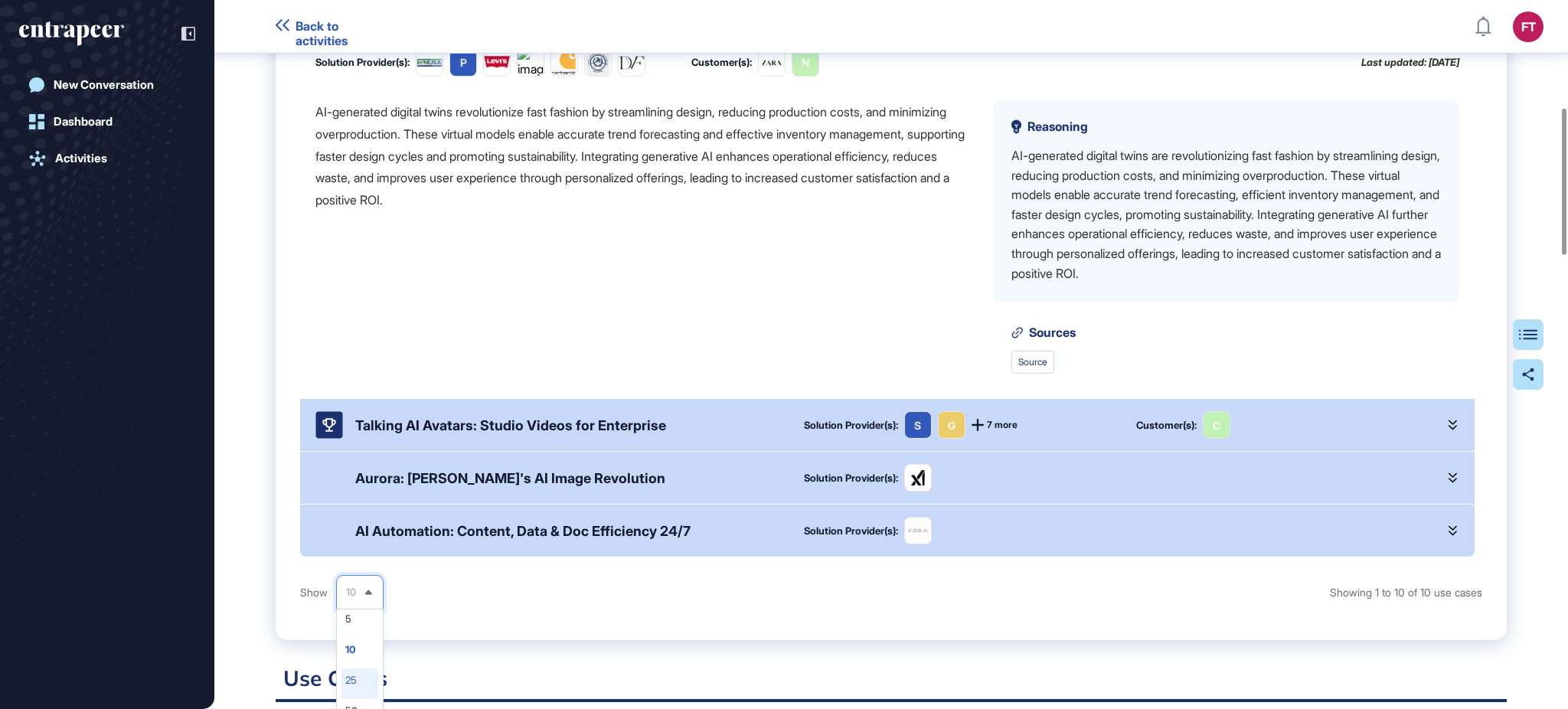 scroll, scrollTop: 8, scrollLeft: 0, axis: vertical 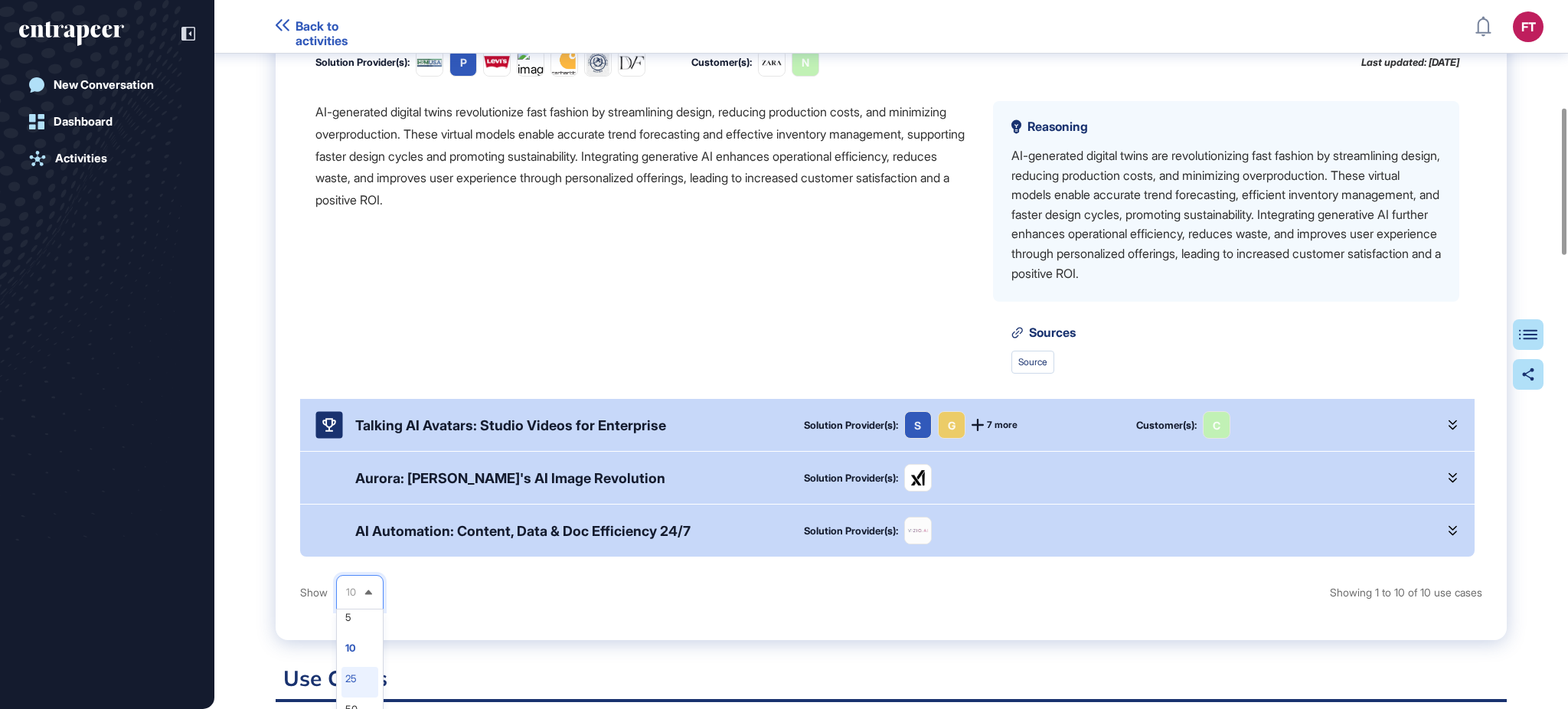 click on "25" 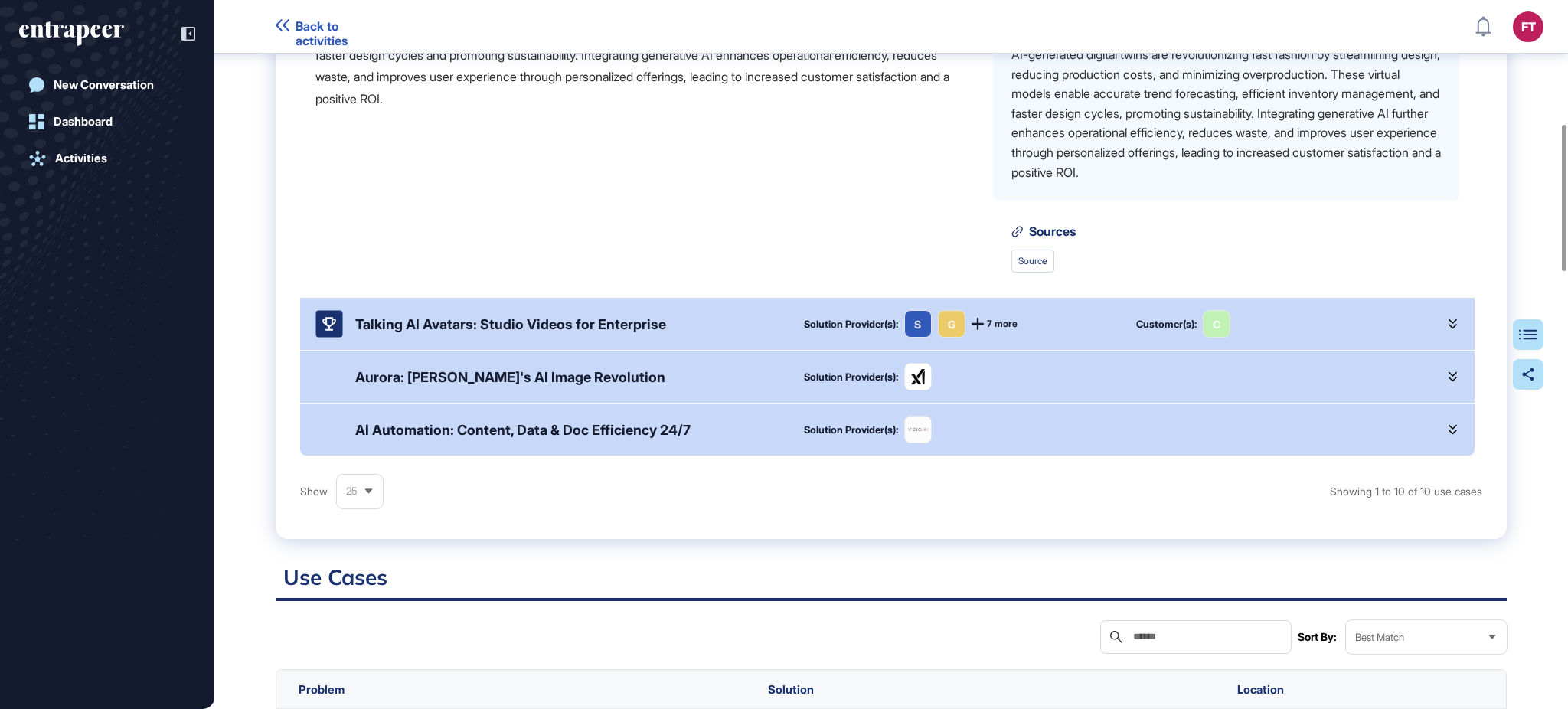 scroll, scrollTop: 620, scrollLeft: 0, axis: vertical 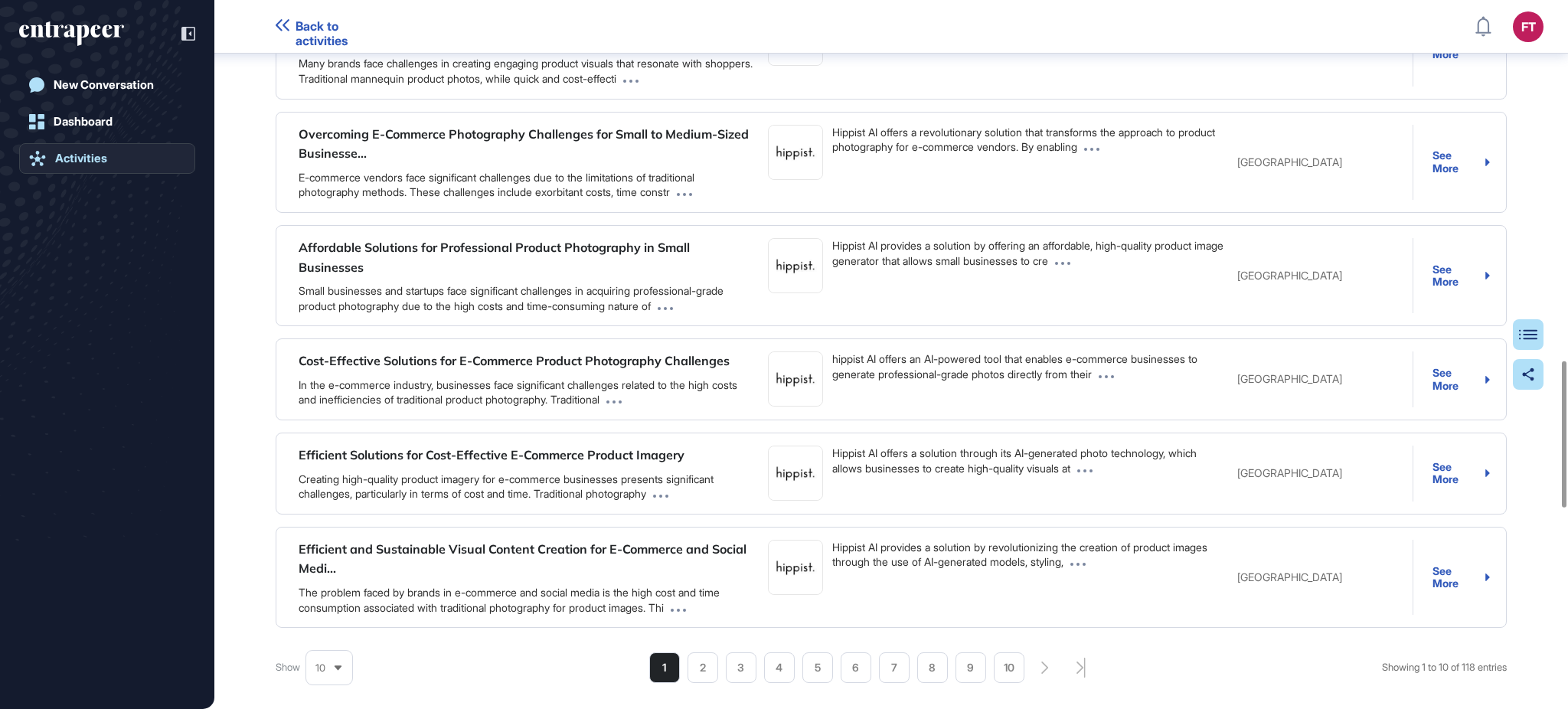 click on "Activities" 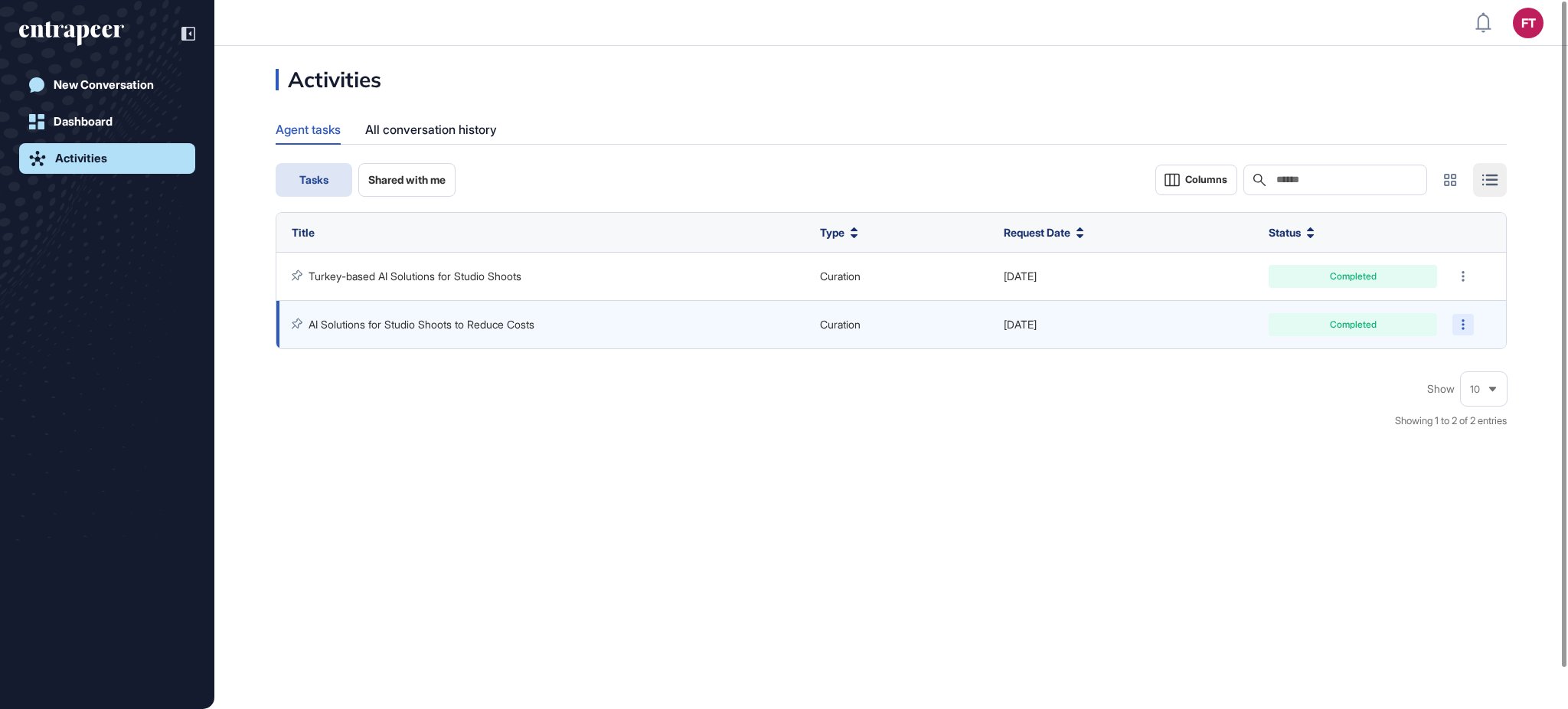 click 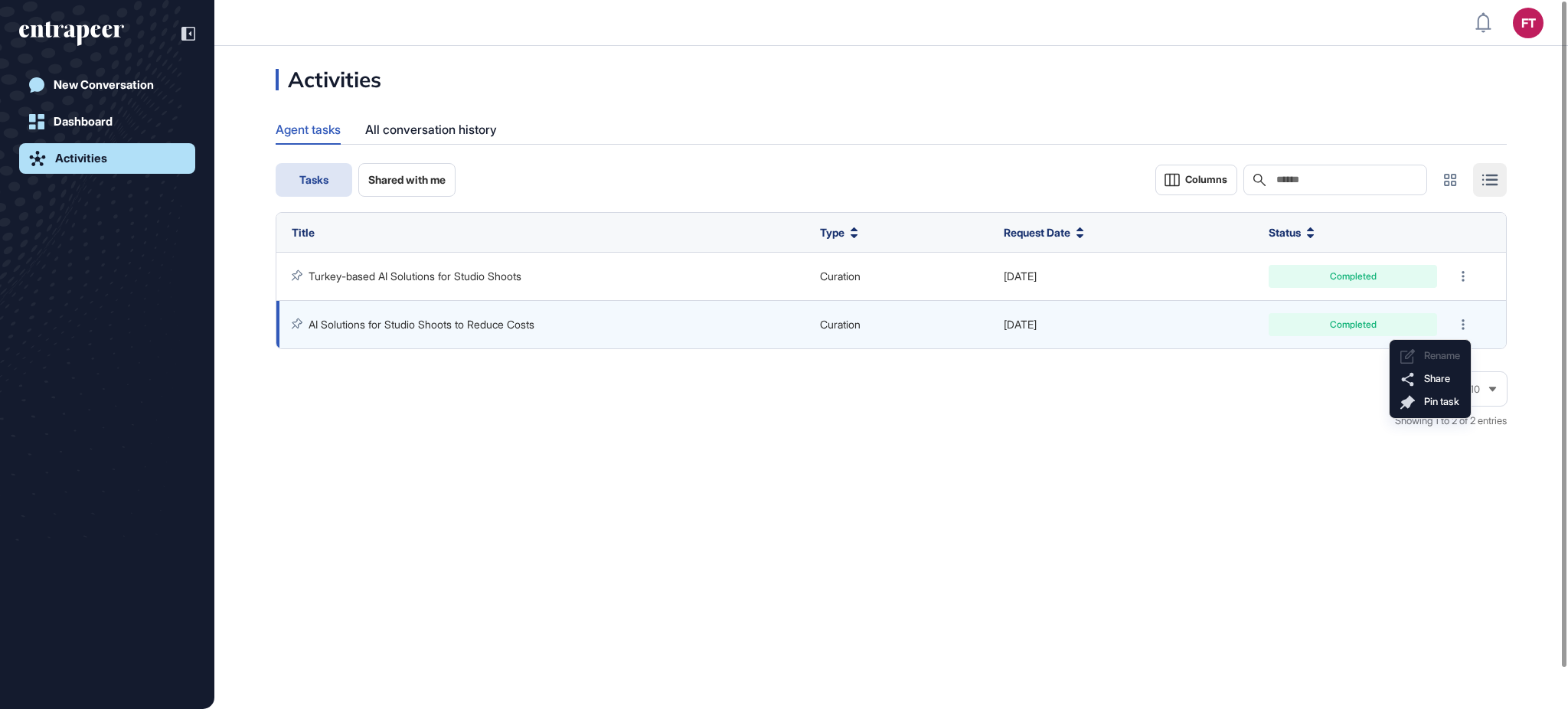click on "AI Solutions for Studio Shoots to Reduce Costs" at bounding box center (421, 324) 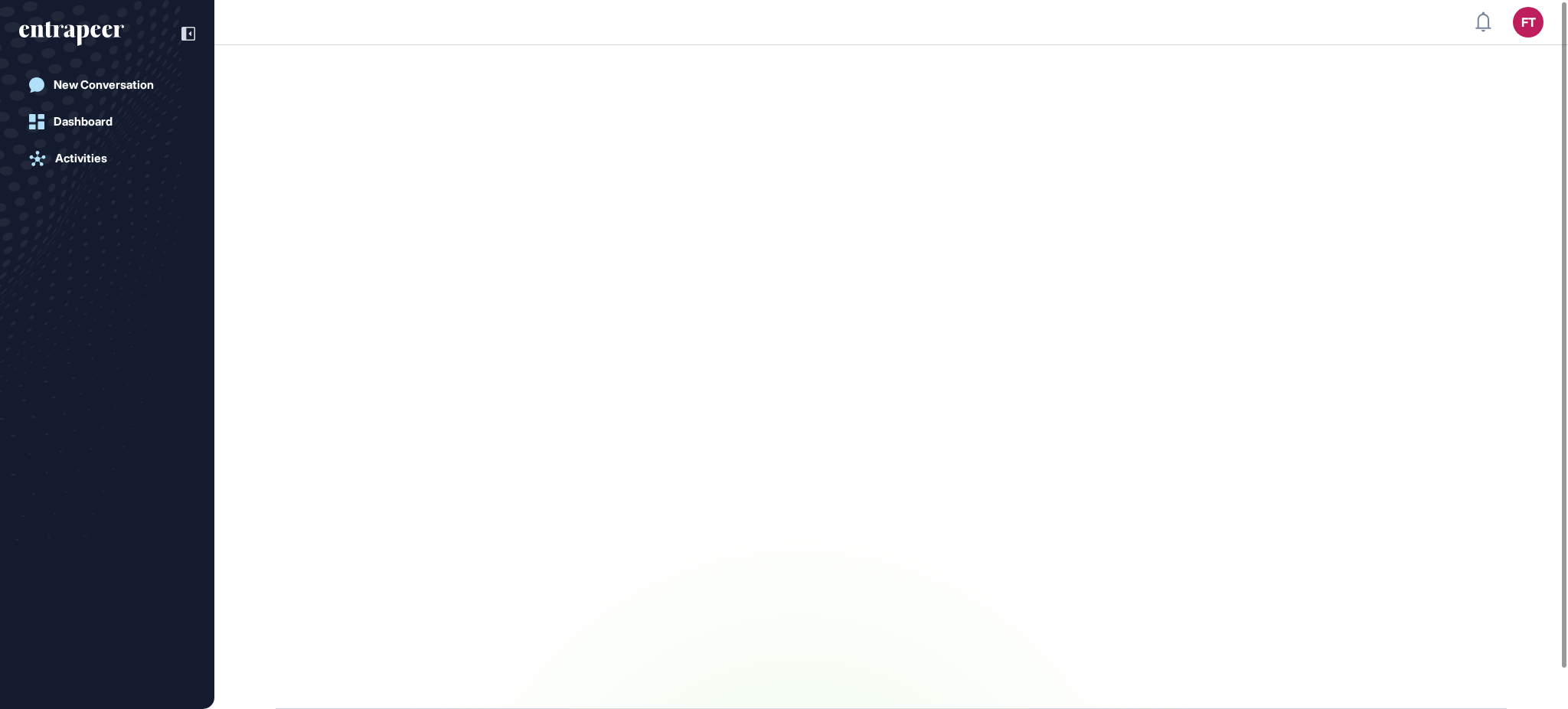 scroll, scrollTop: 0, scrollLeft: 0, axis: both 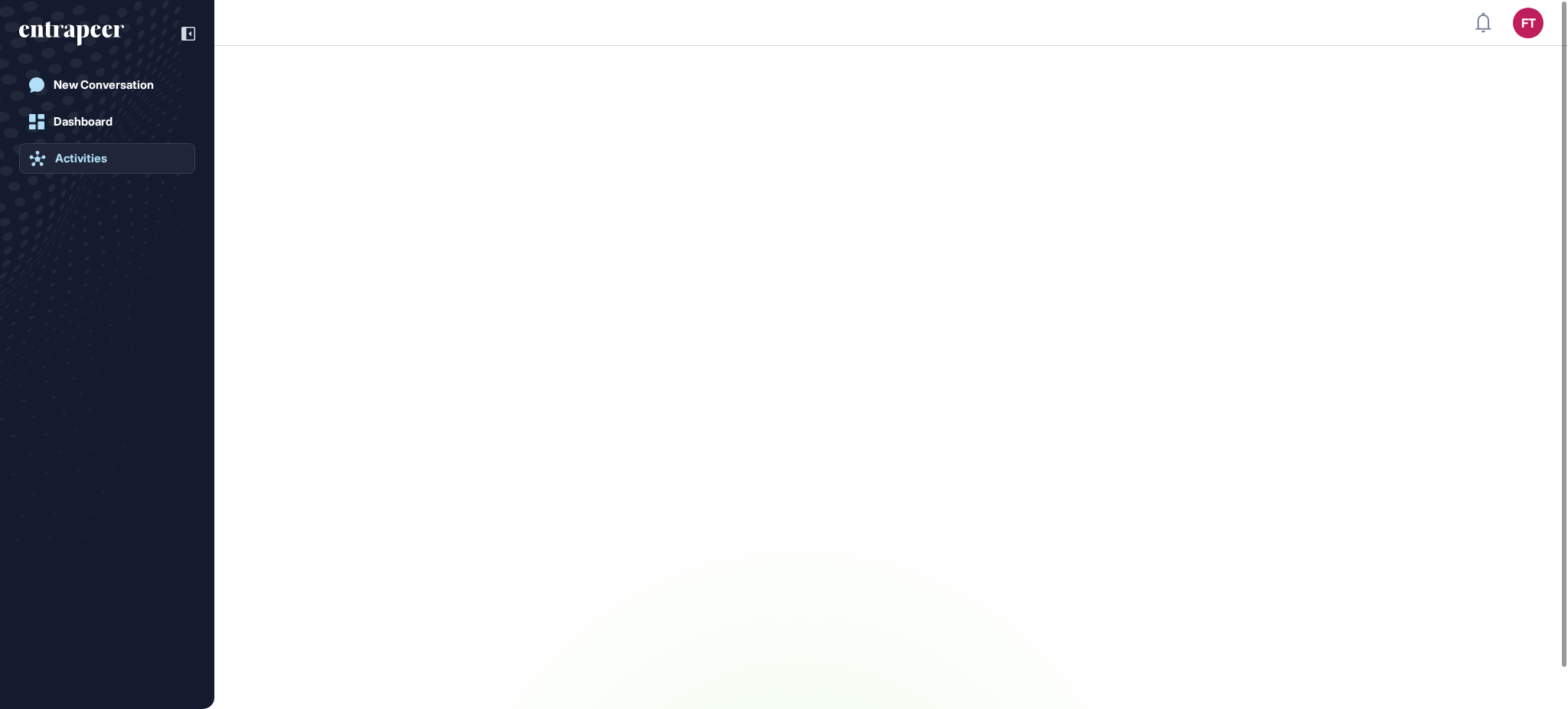click on "Activities" at bounding box center [81, 158] 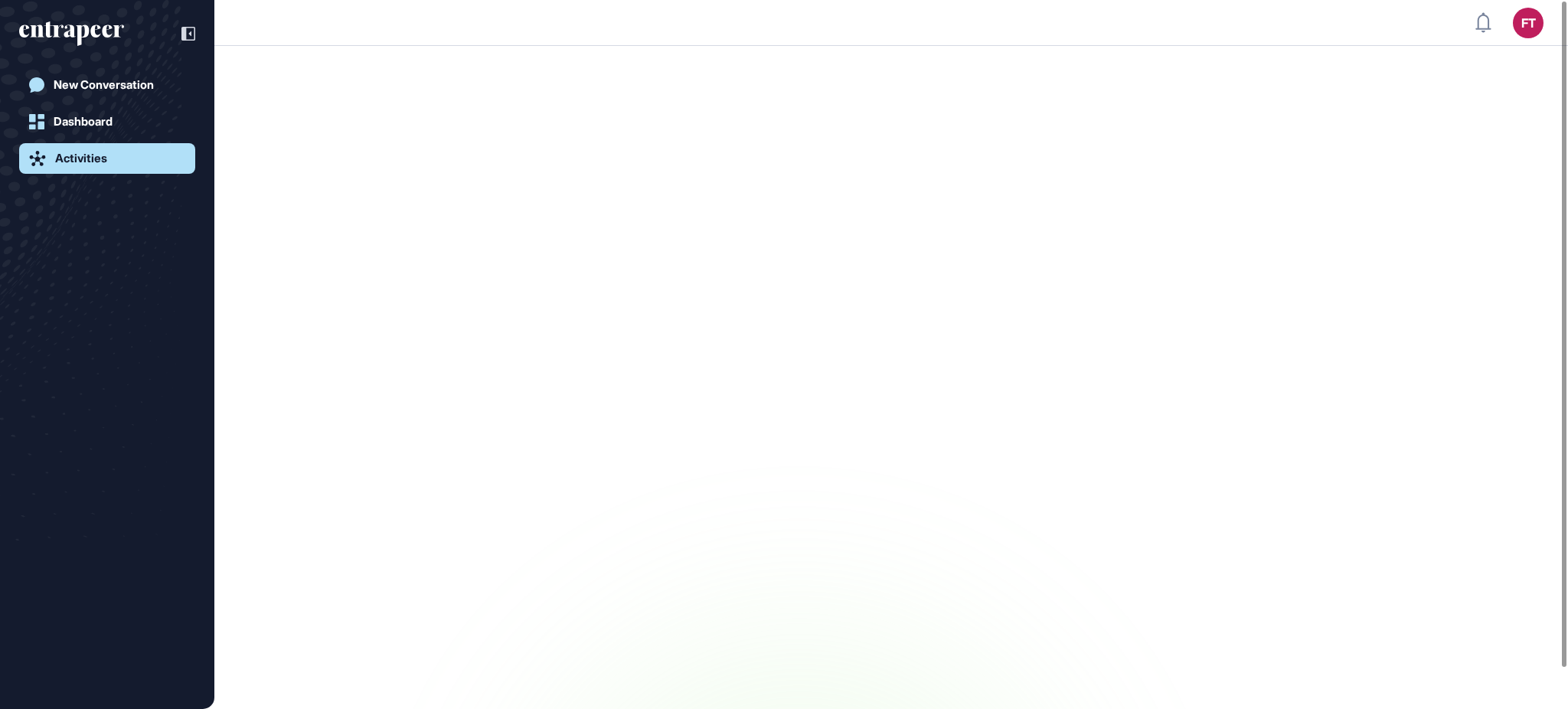 click on "Activities" at bounding box center (81, 158) 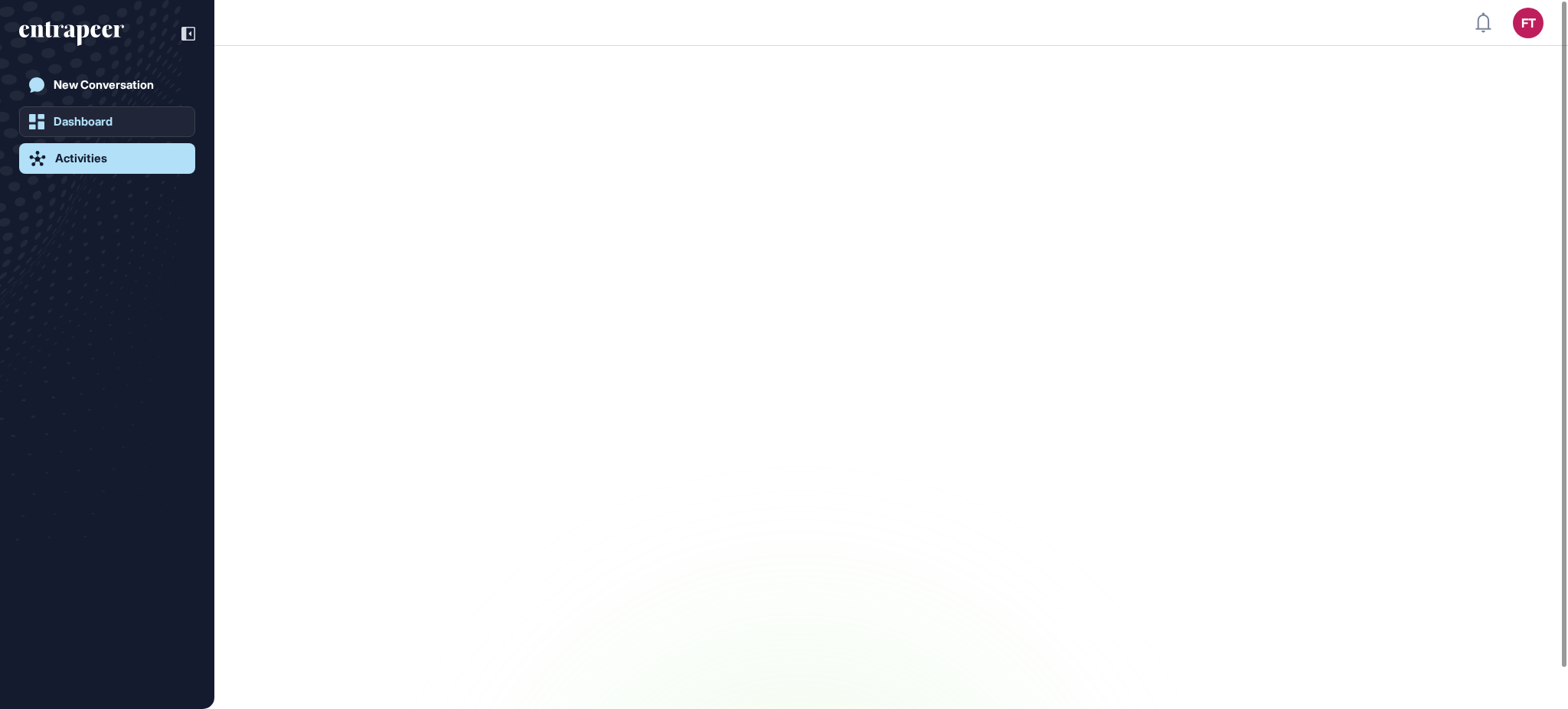 click on "Dashboard" at bounding box center [83, 122] 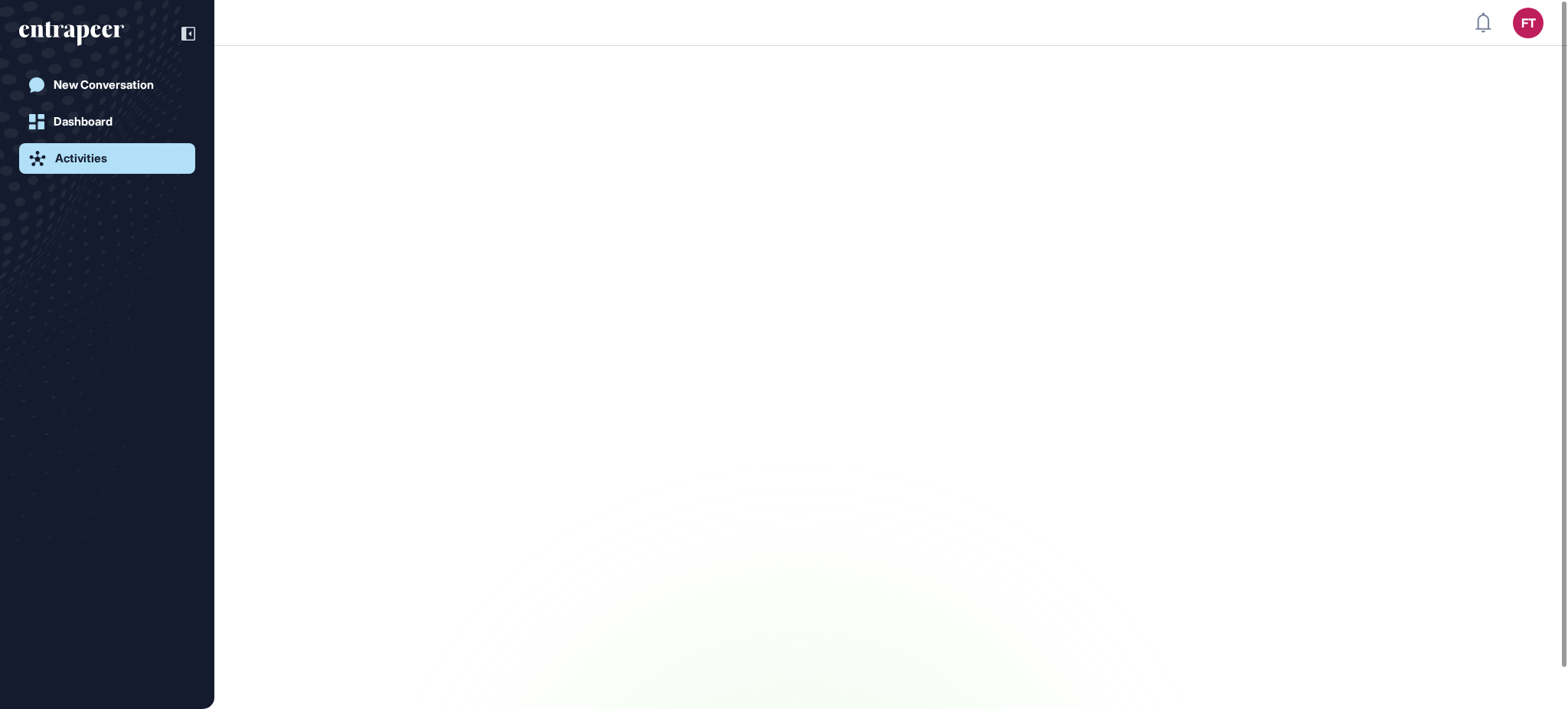 click on "Activities" at bounding box center (81, 158) 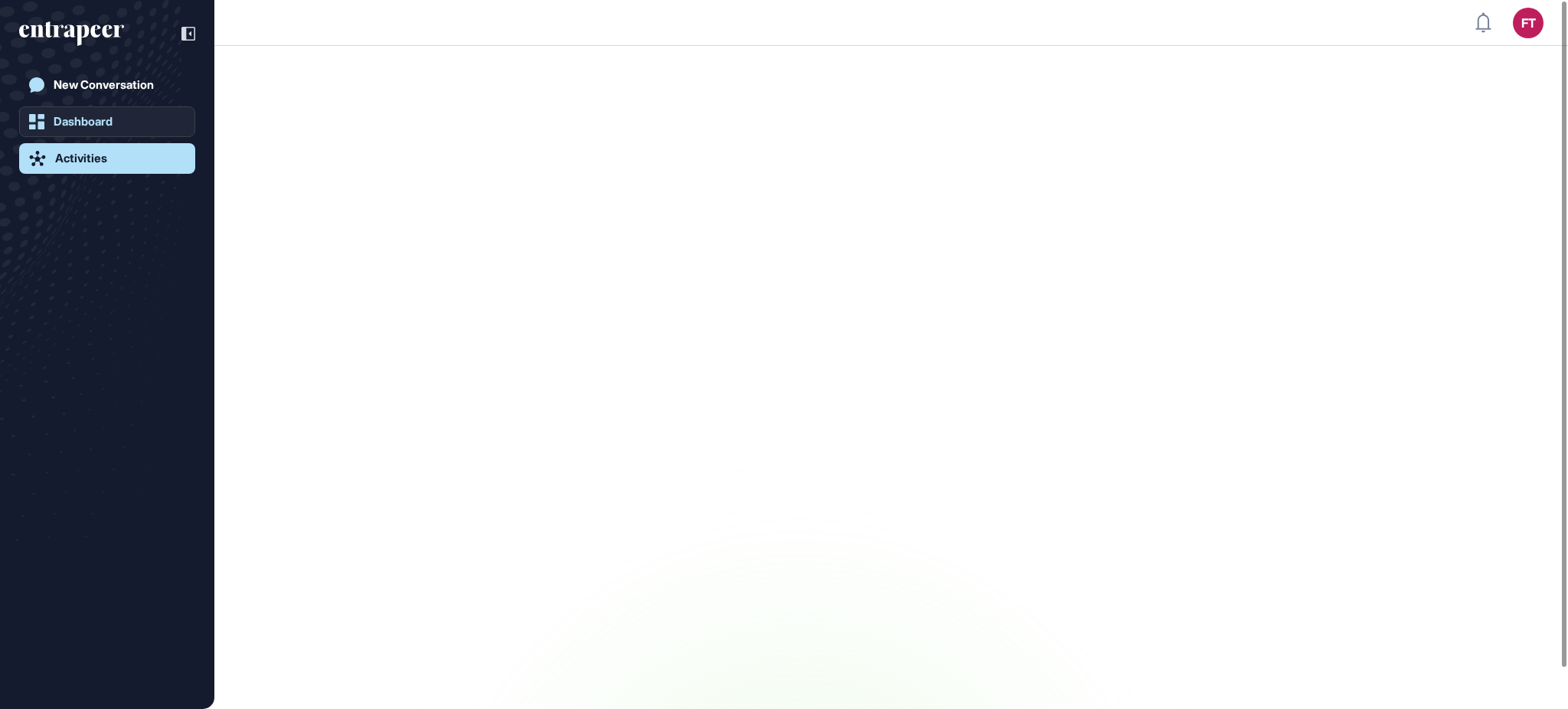 click on "Dashboard" 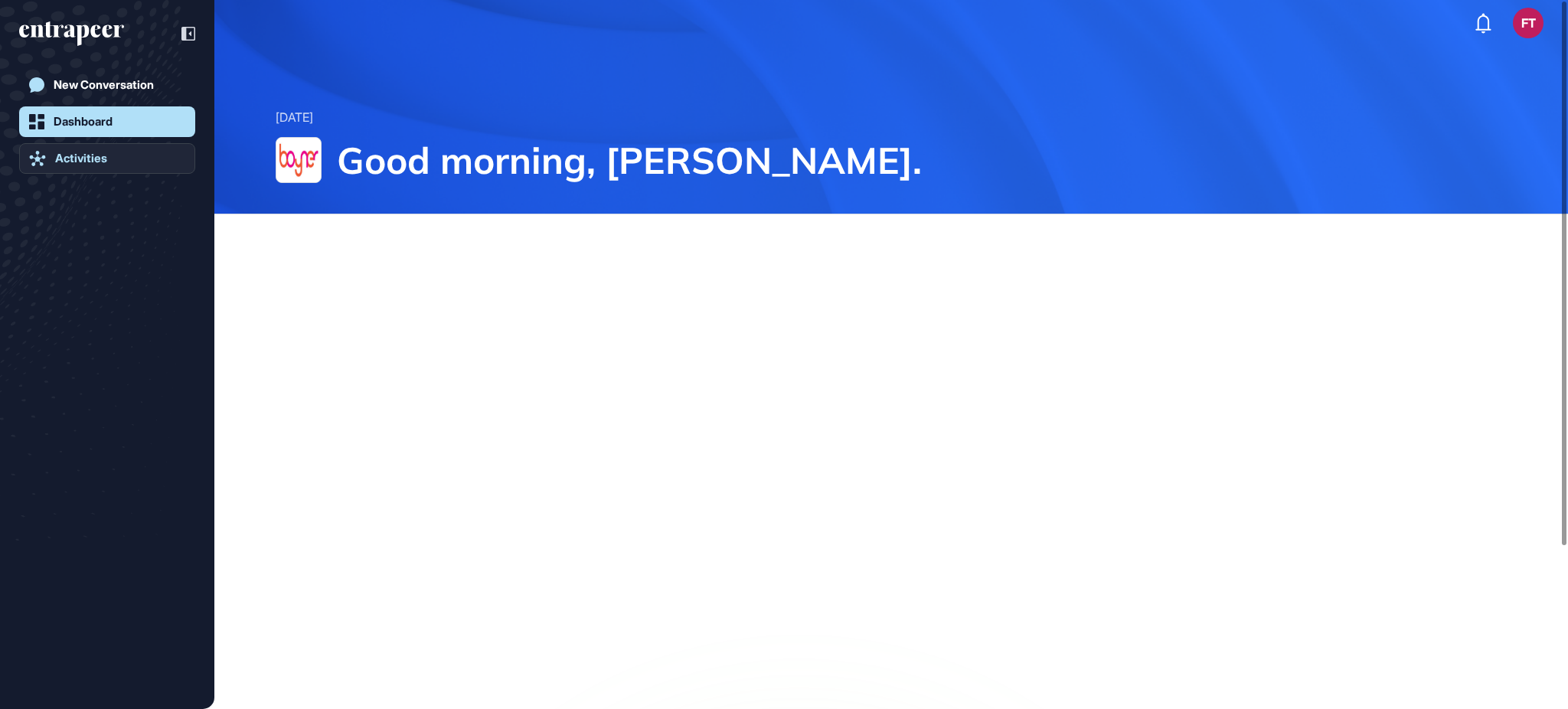 click on "Activities" at bounding box center (81, 158) 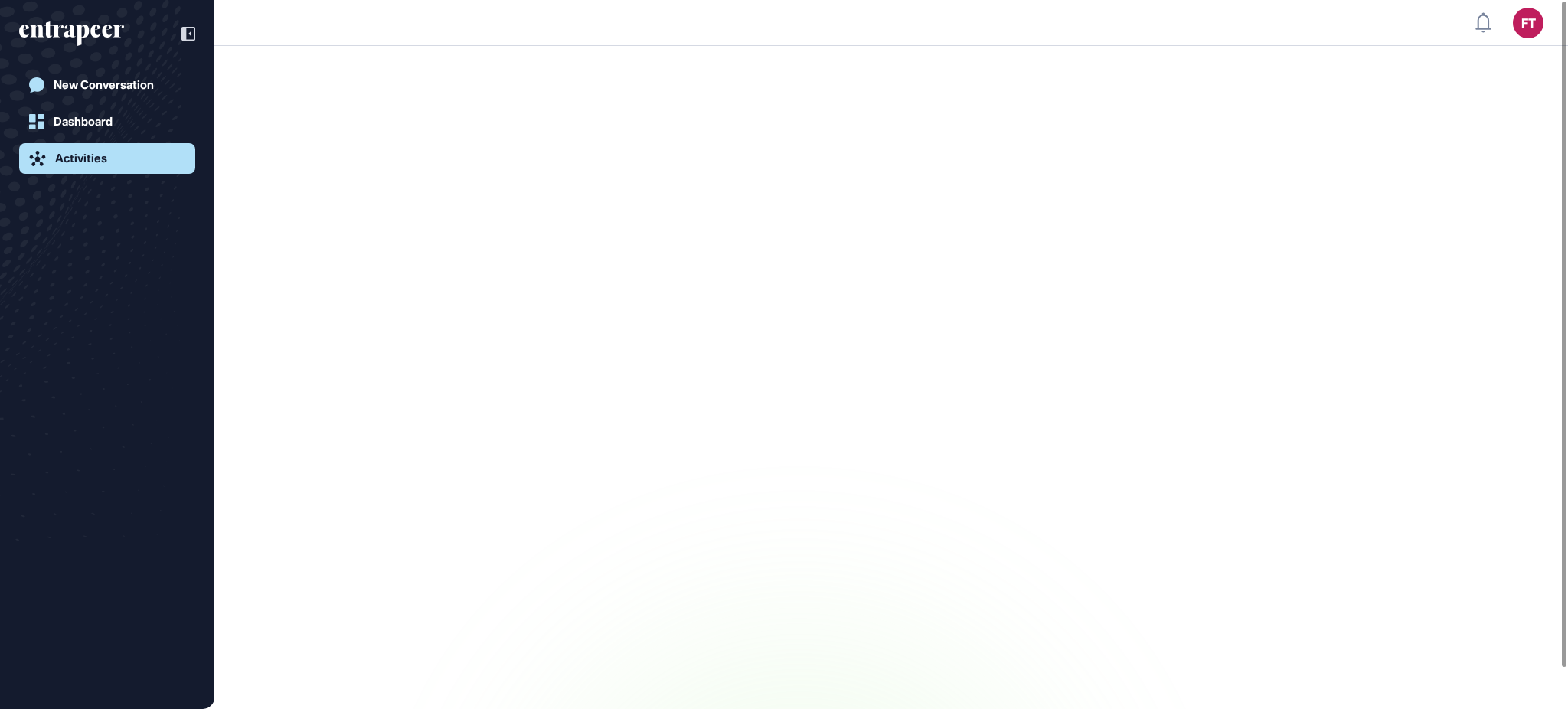 click at bounding box center [784, 377] 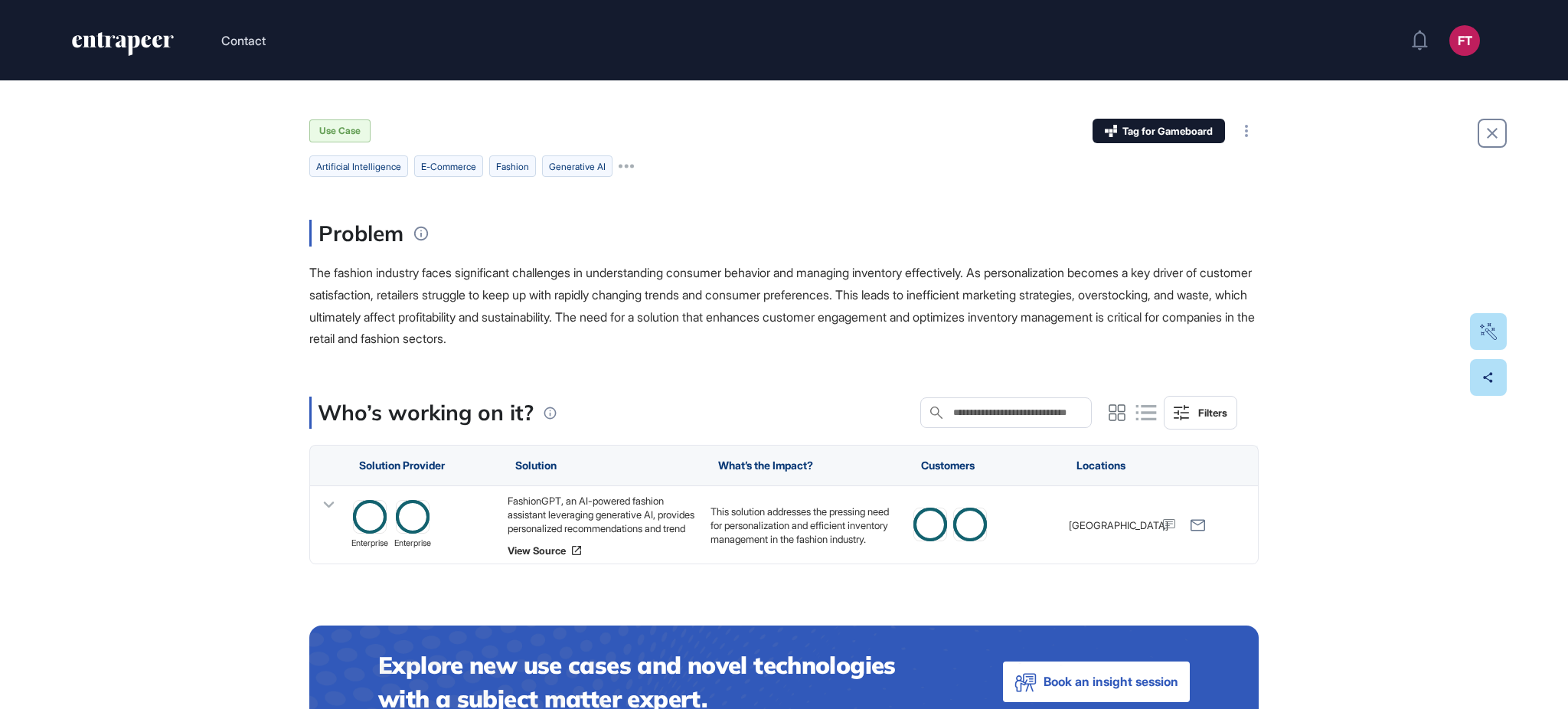 scroll, scrollTop: 0, scrollLeft: 0, axis: both 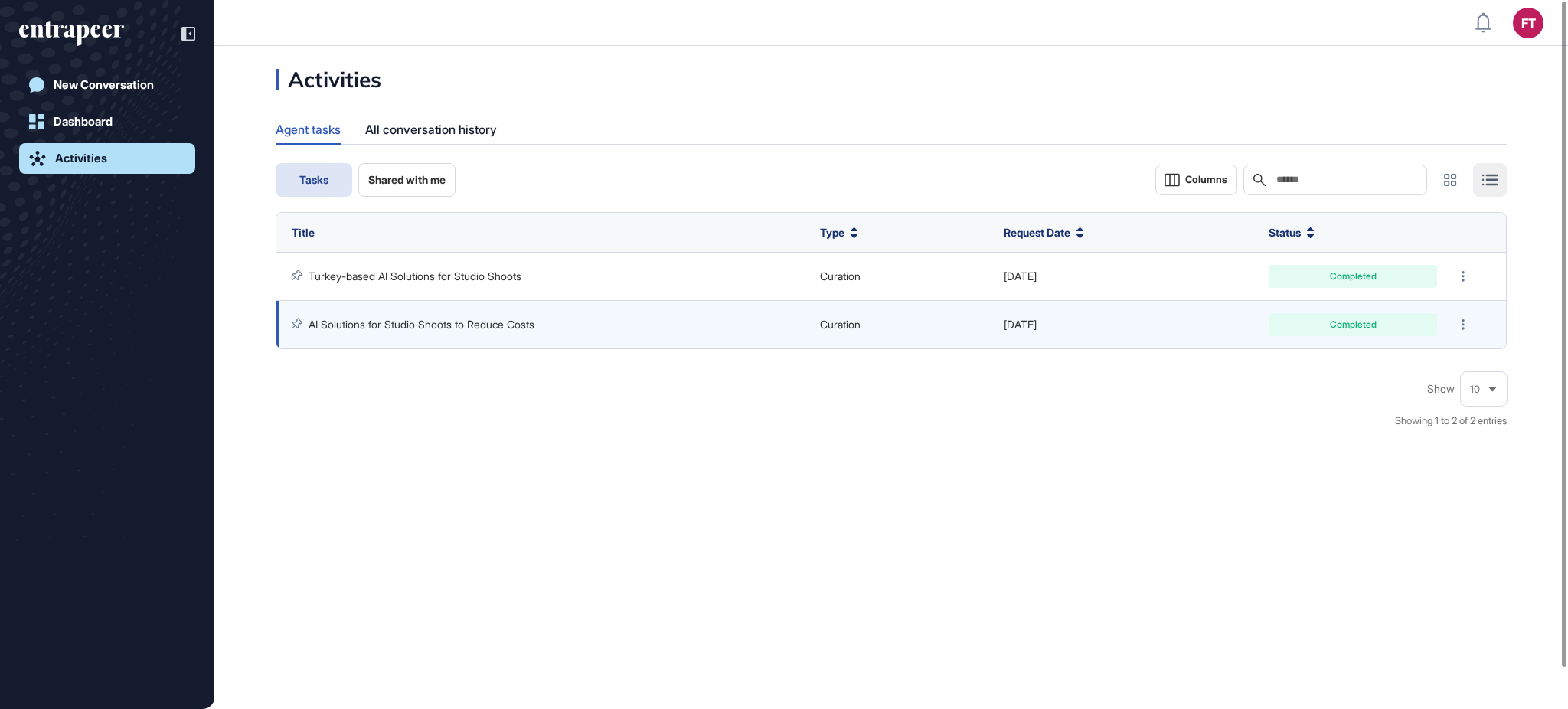 click on "AI Solutions for Studio Shoots to Reduce Costs" at bounding box center [421, 324] 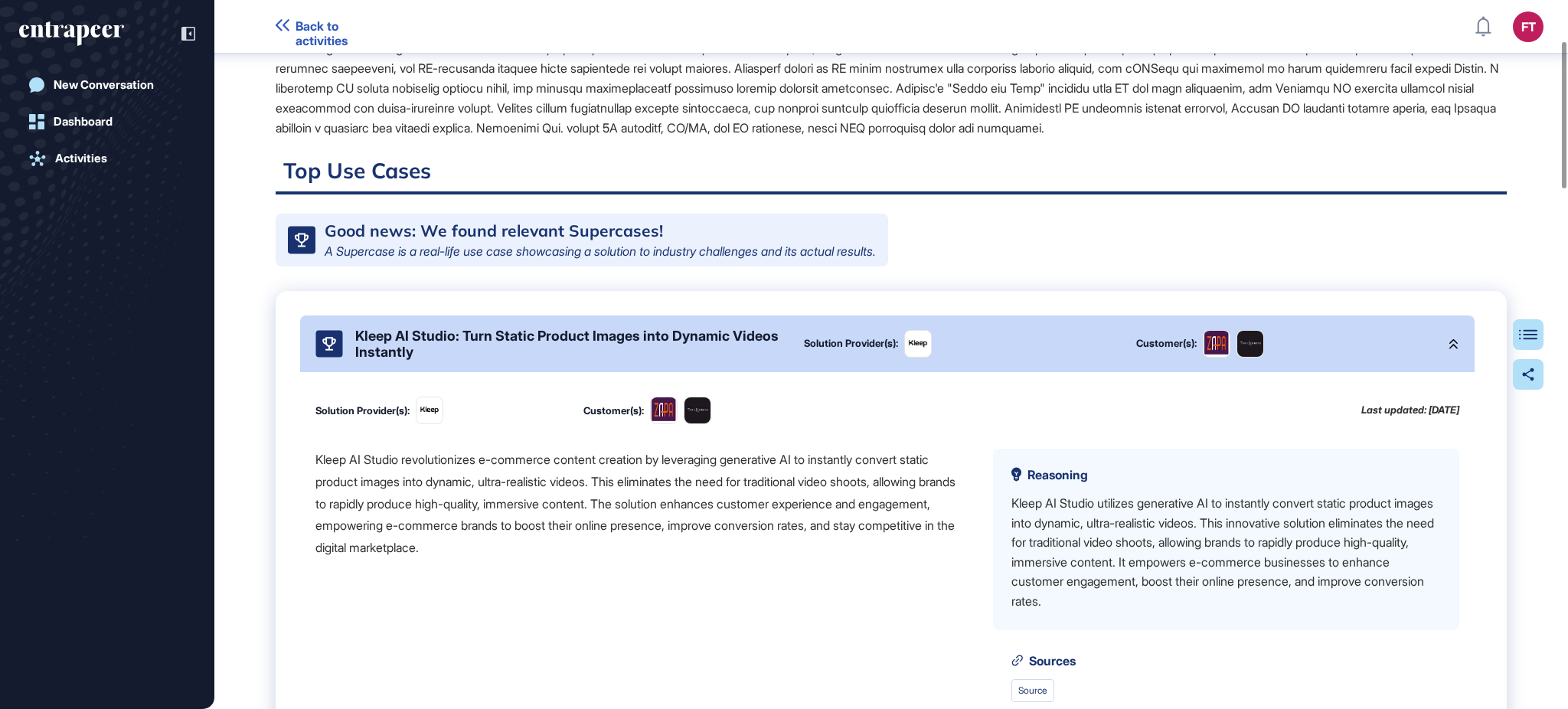 scroll, scrollTop: 314, scrollLeft: 0, axis: vertical 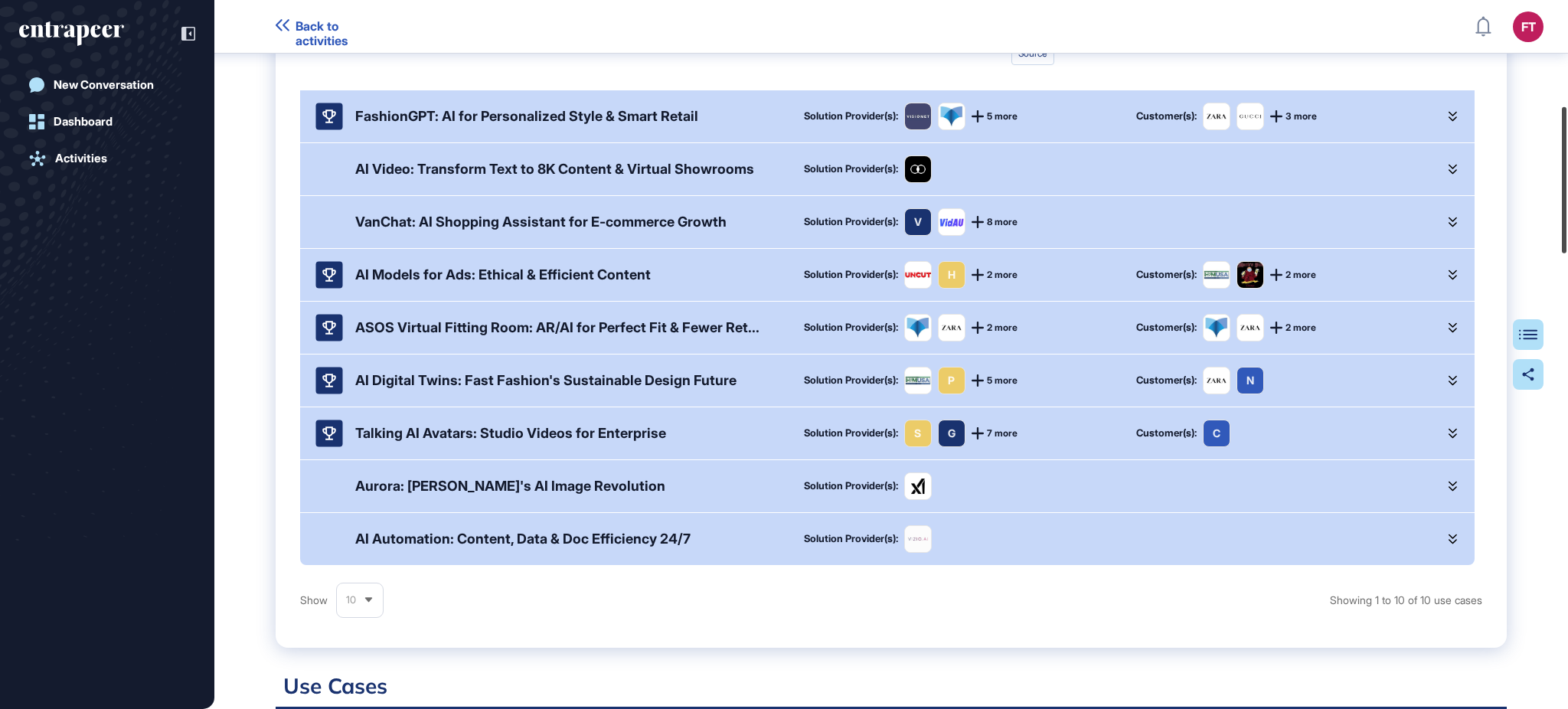 drag, startPoint x: 1565, startPoint y: 157, endPoint x: 1556, endPoint y: 198, distance: 41.97618 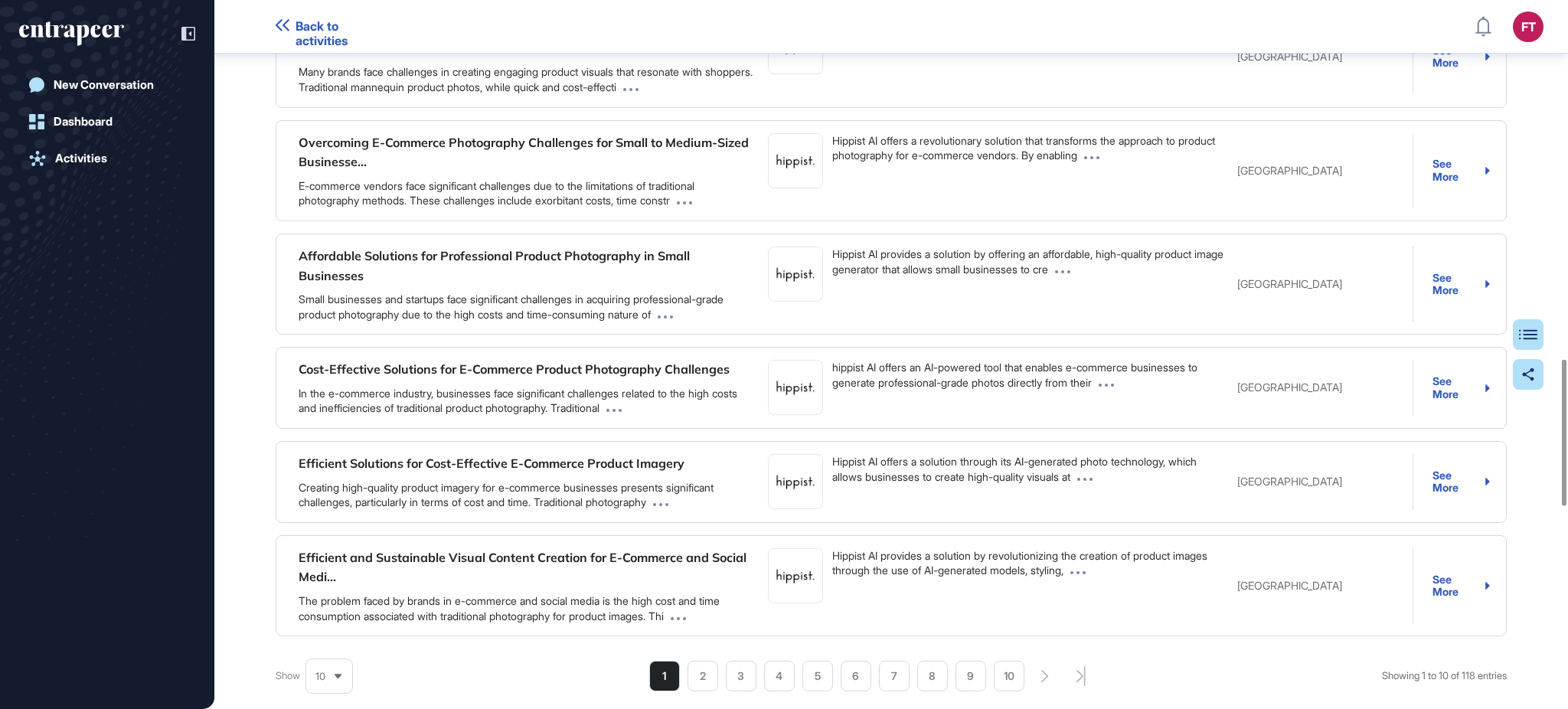 scroll, scrollTop: 1838, scrollLeft: 0, axis: vertical 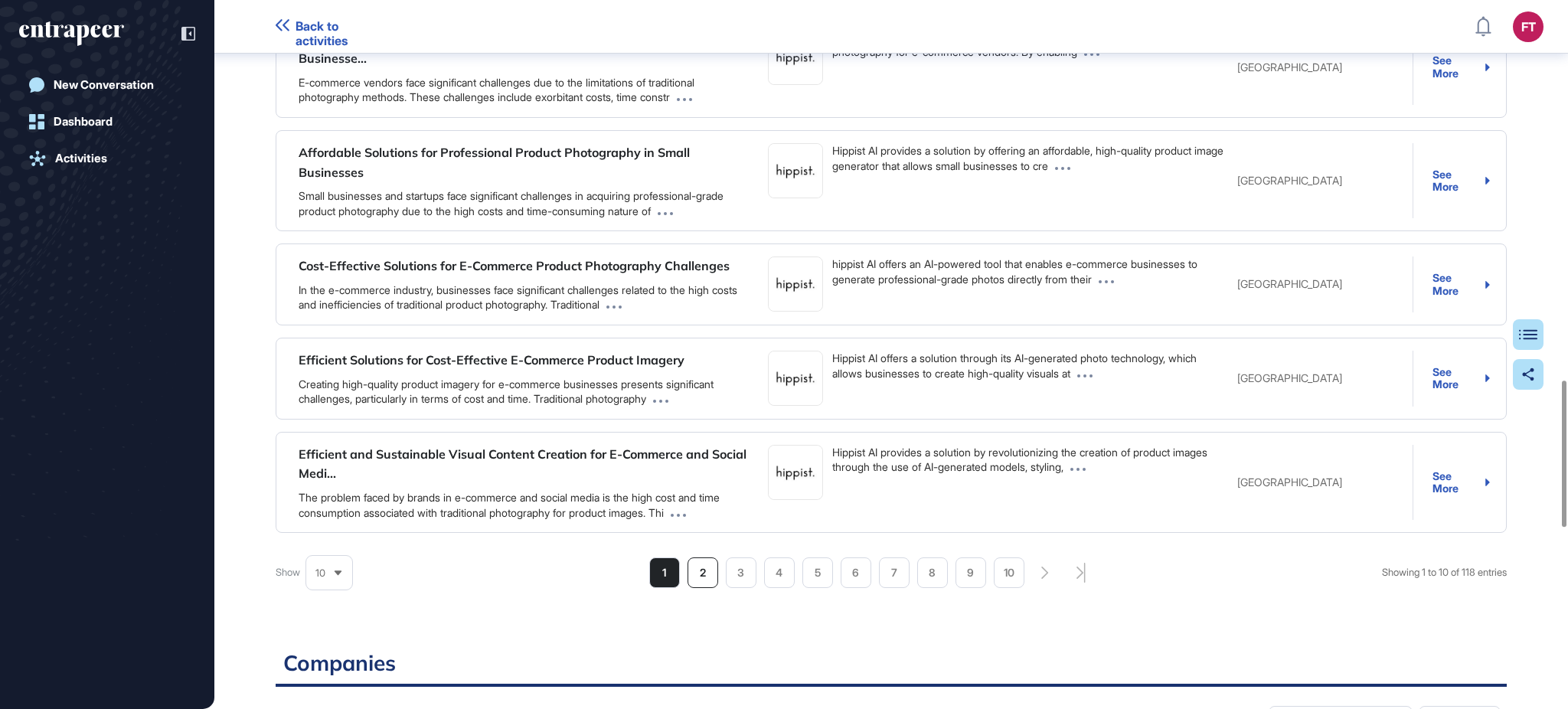 click on "2" 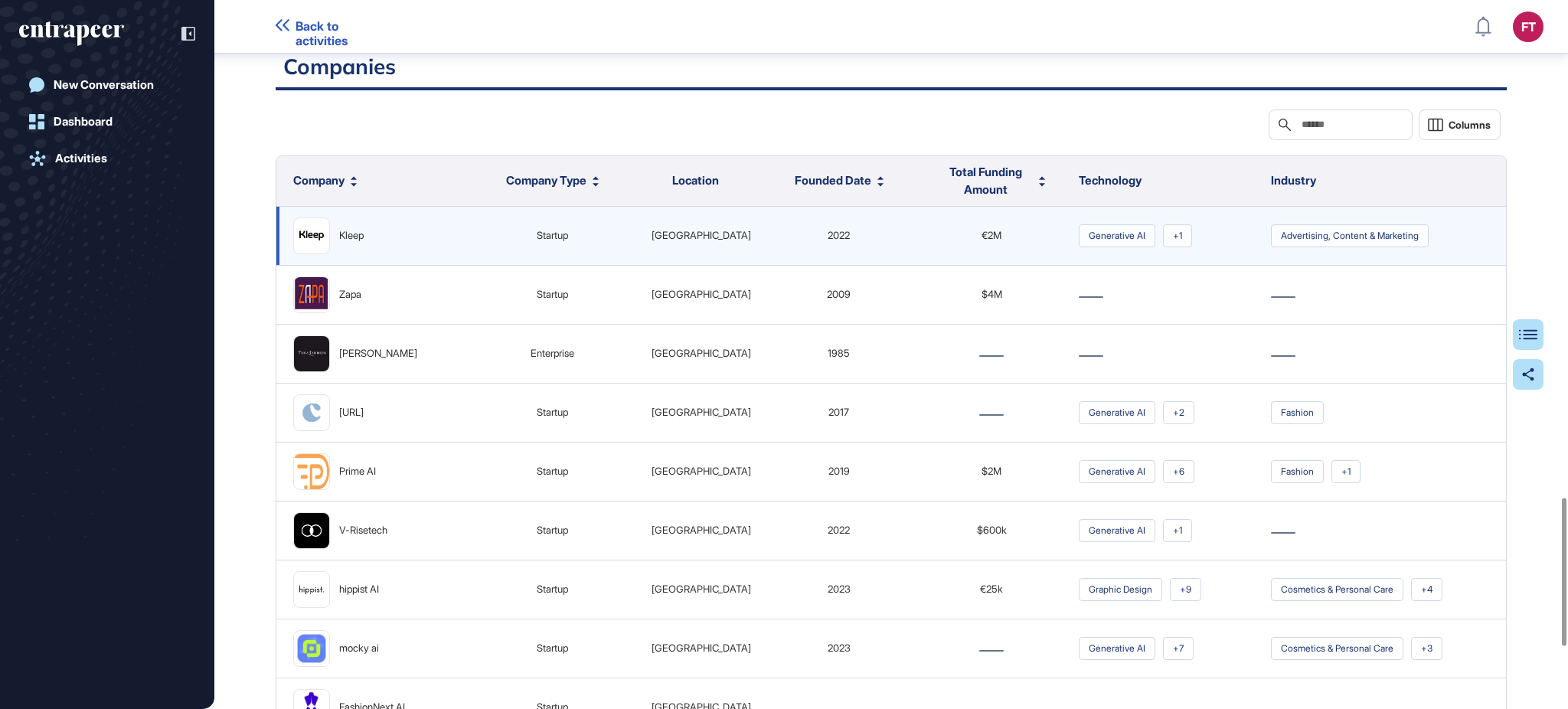 scroll, scrollTop: 2681, scrollLeft: 0, axis: vertical 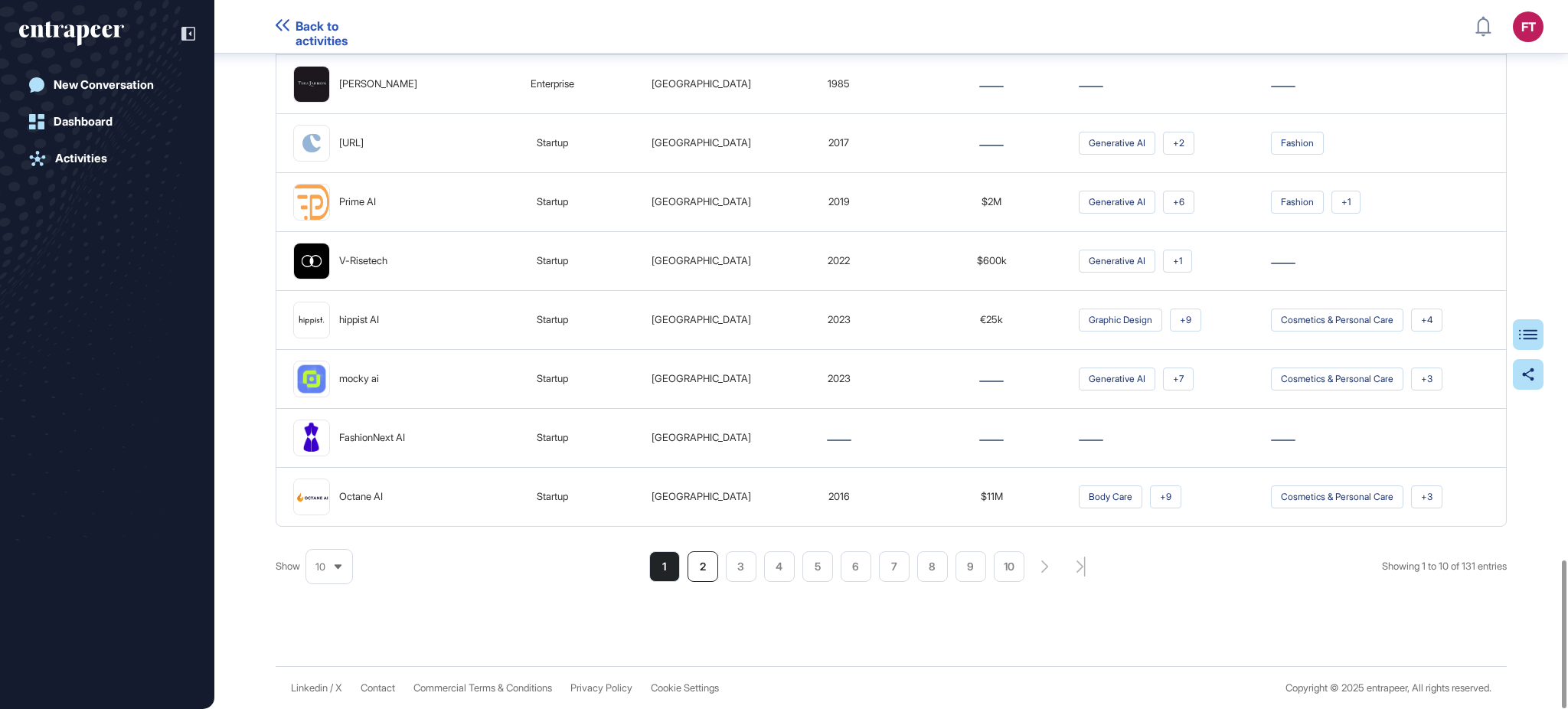 click on "2" 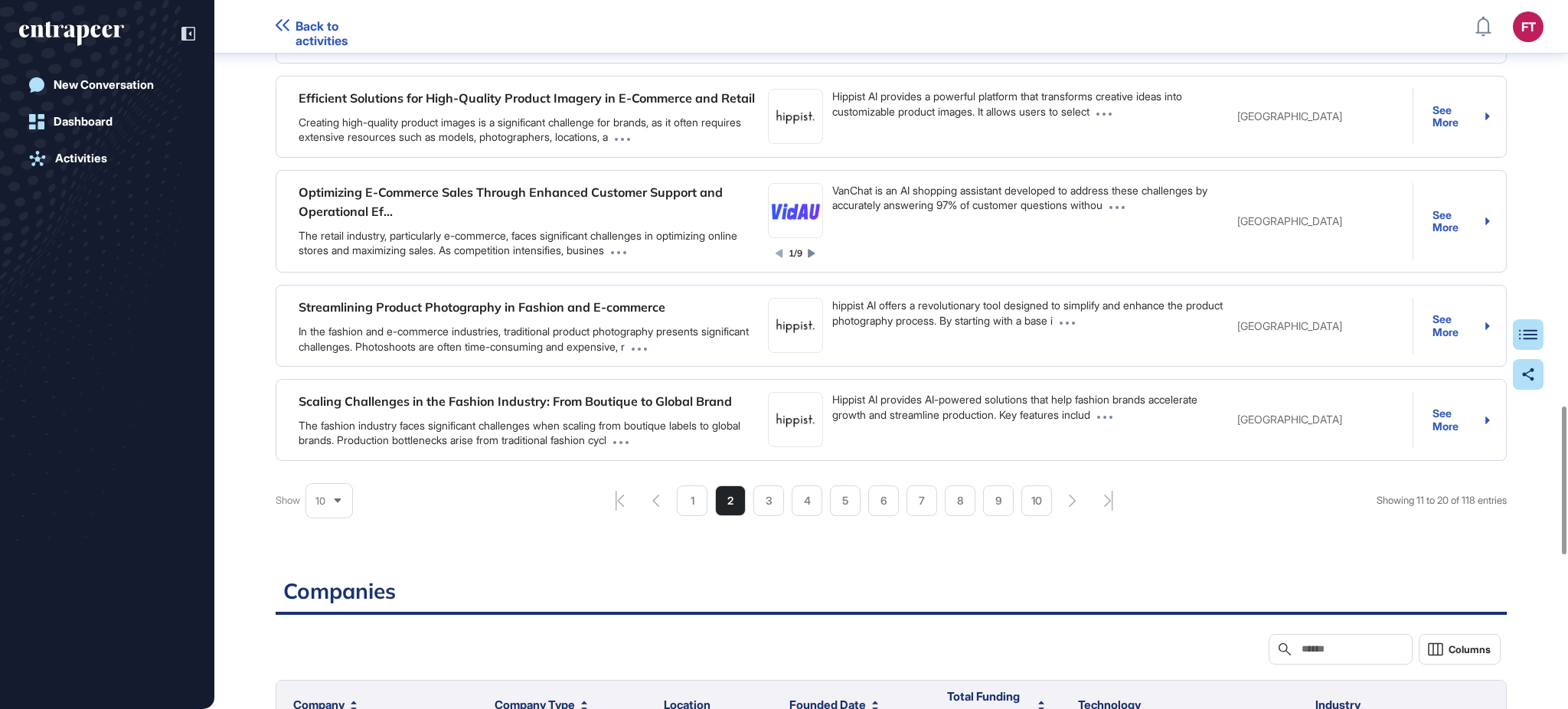 scroll, scrollTop: 1847, scrollLeft: 0, axis: vertical 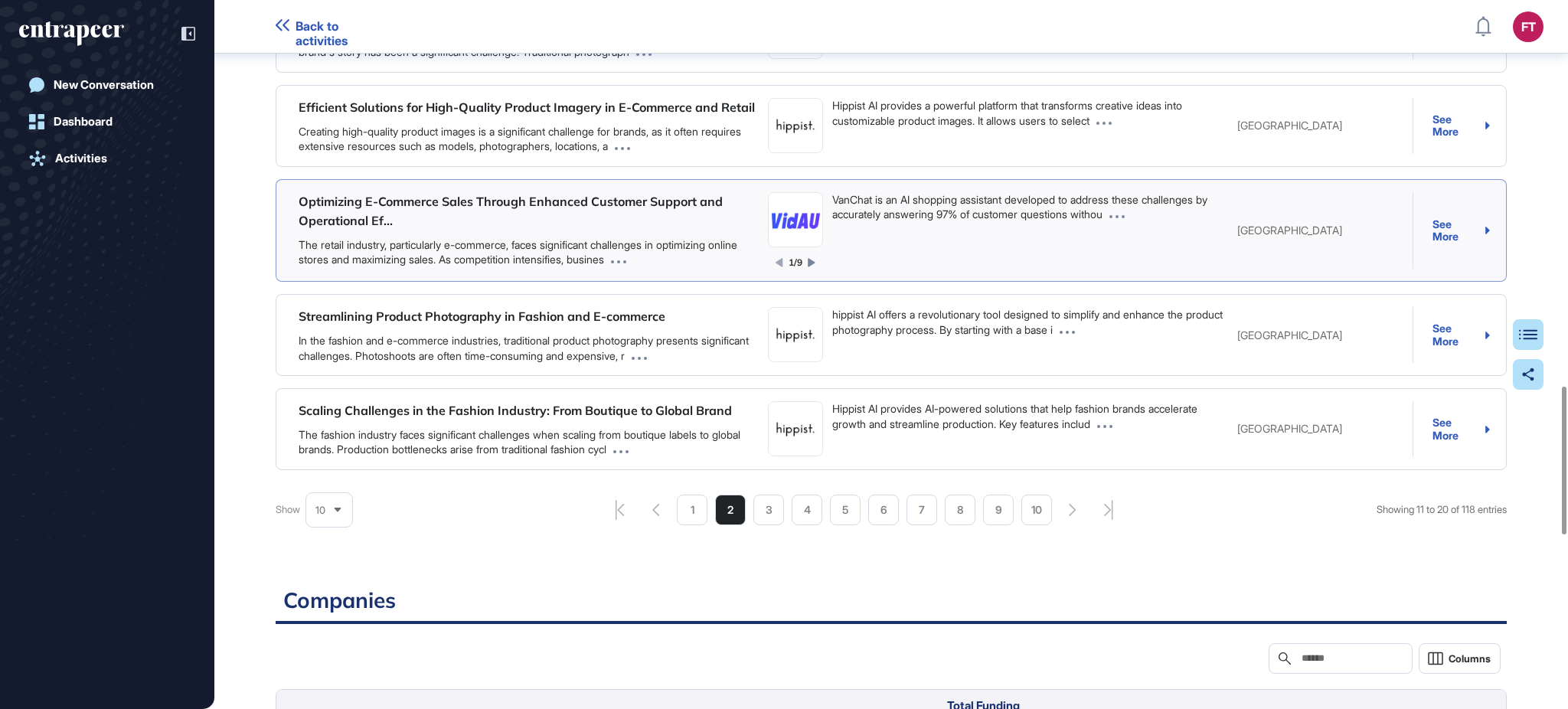 click 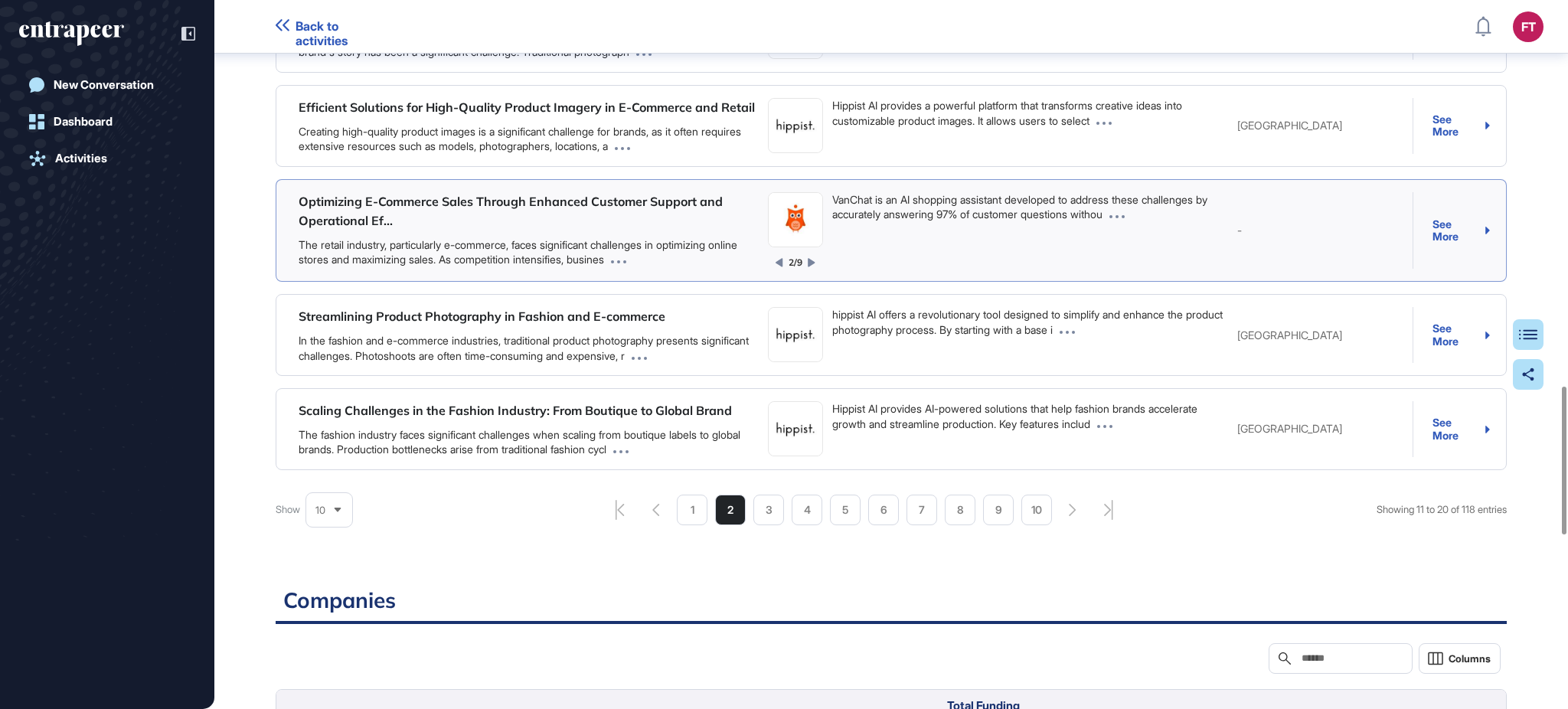 click 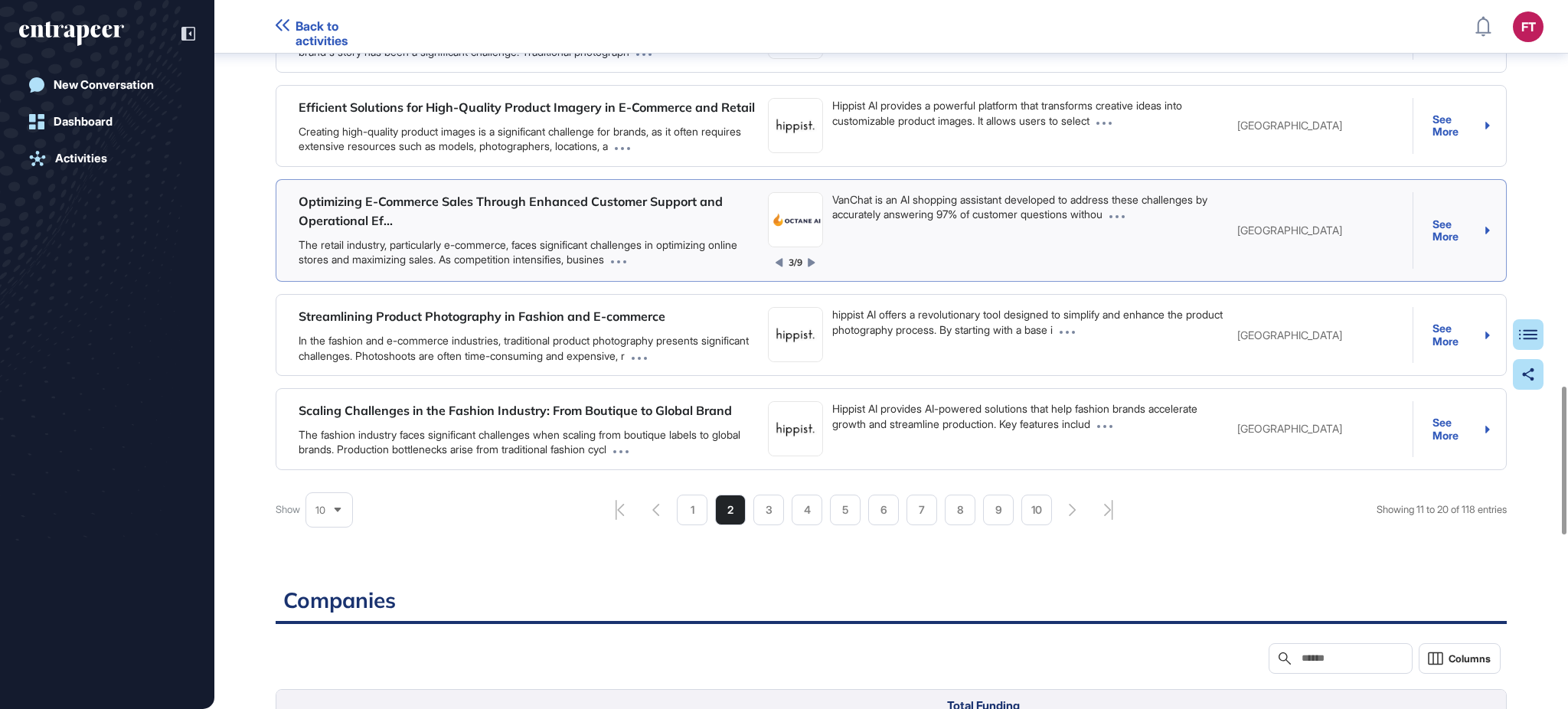 click 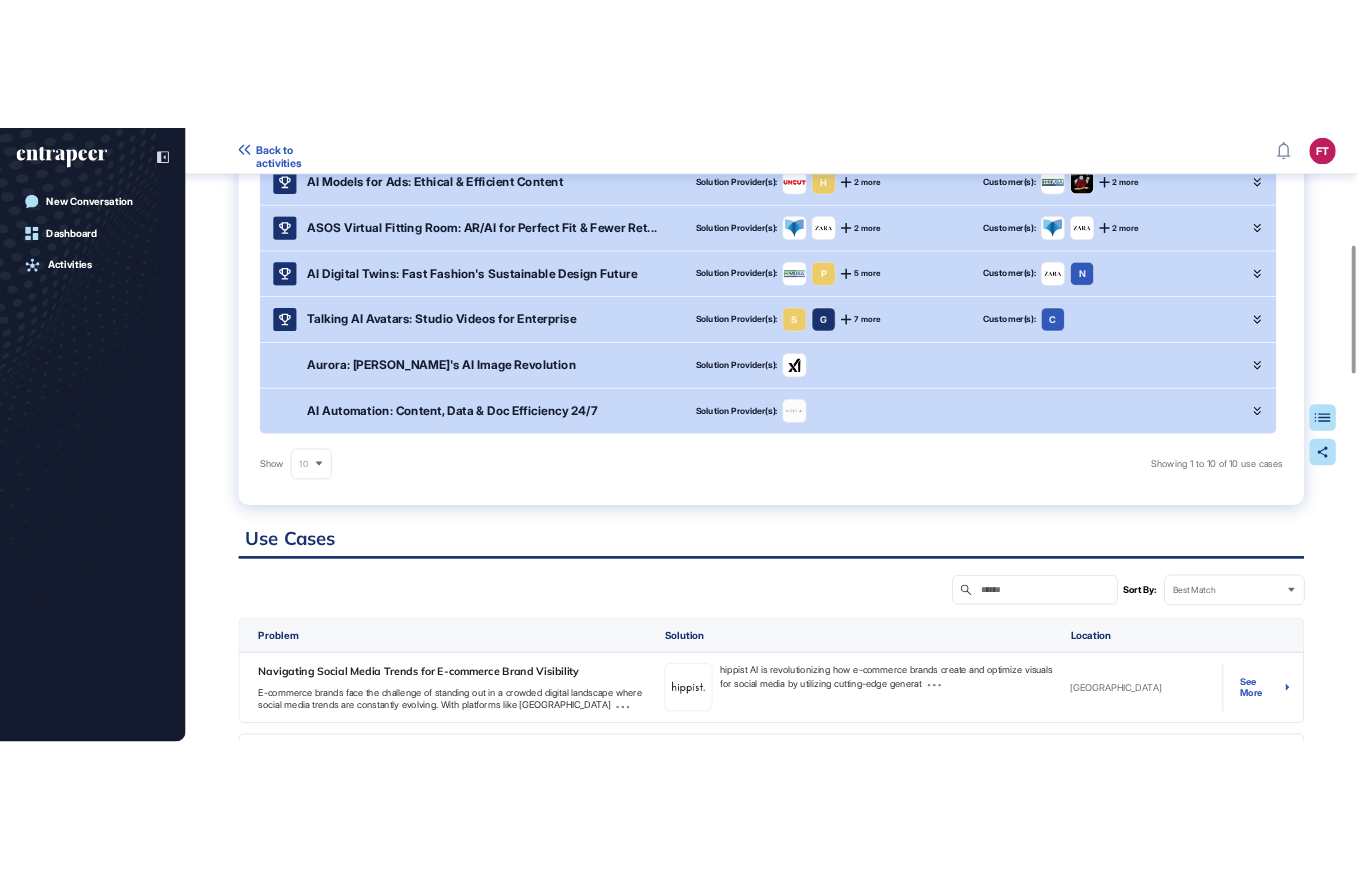 scroll, scrollTop: 812, scrollLeft: 0, axis: vertical 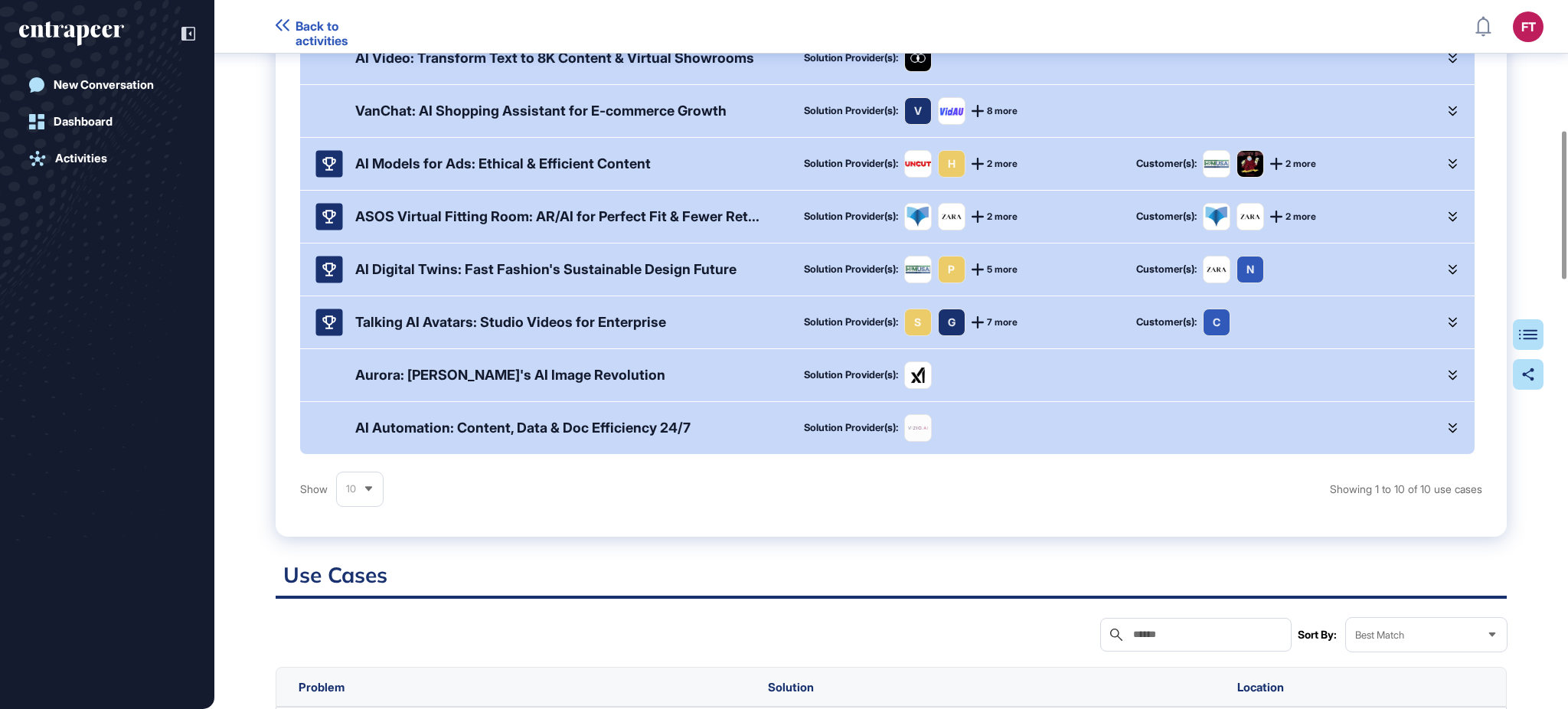 click on "AI Automation: Content, Data & Doc Efficiency 24/7" at bounding box center (523, 427) 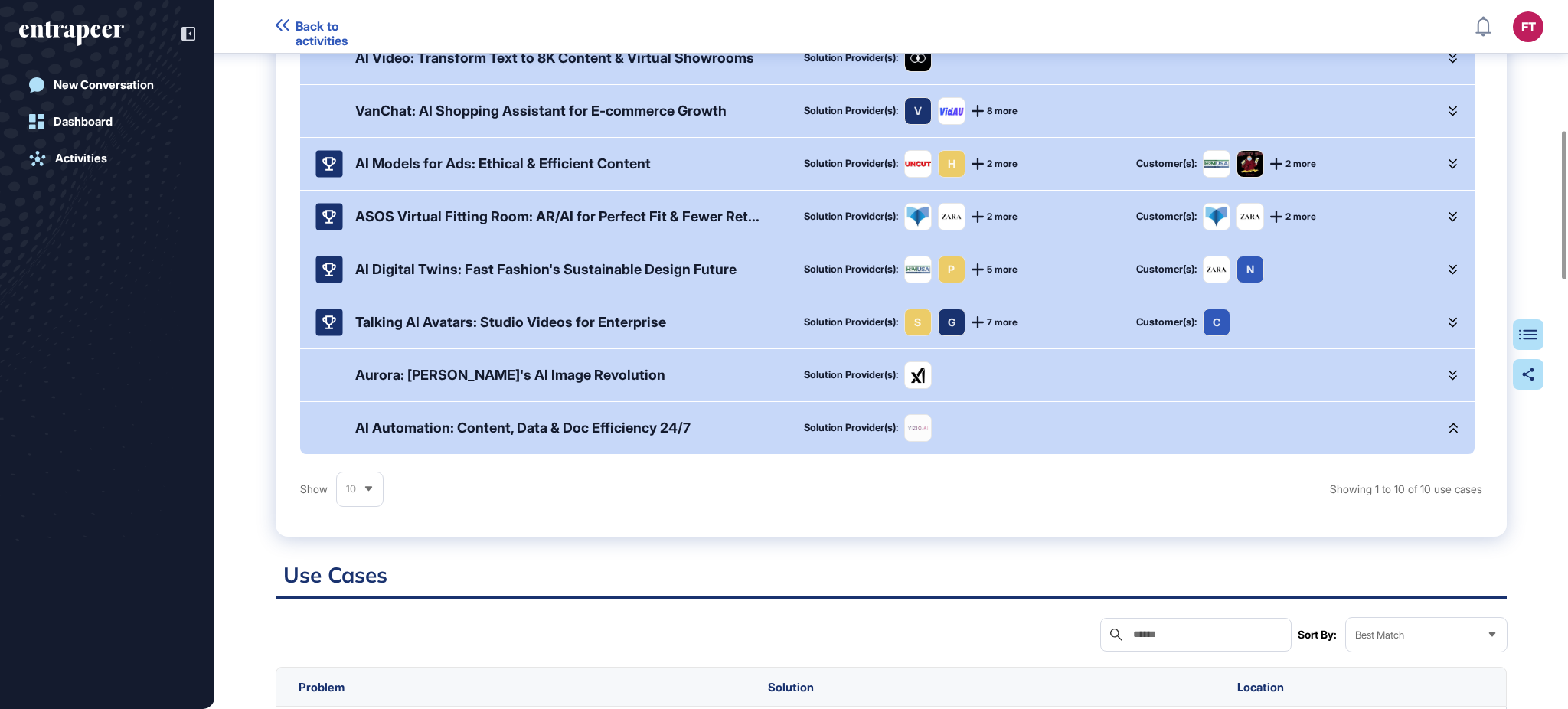 click on "AI Automation: Content, Data & Doc Efficiency 24/7" at bounding box center [523, 427] 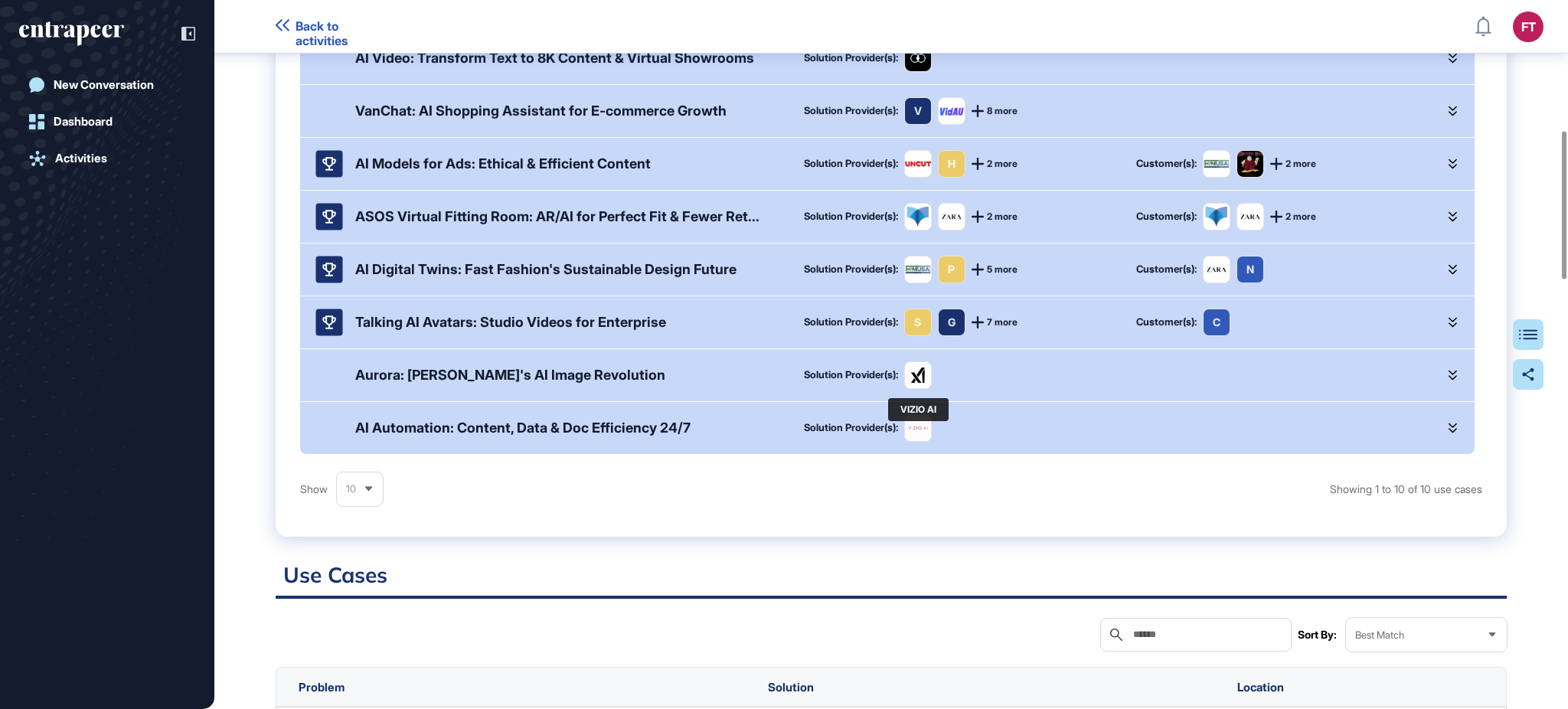 click at bounding box center [918, 428] 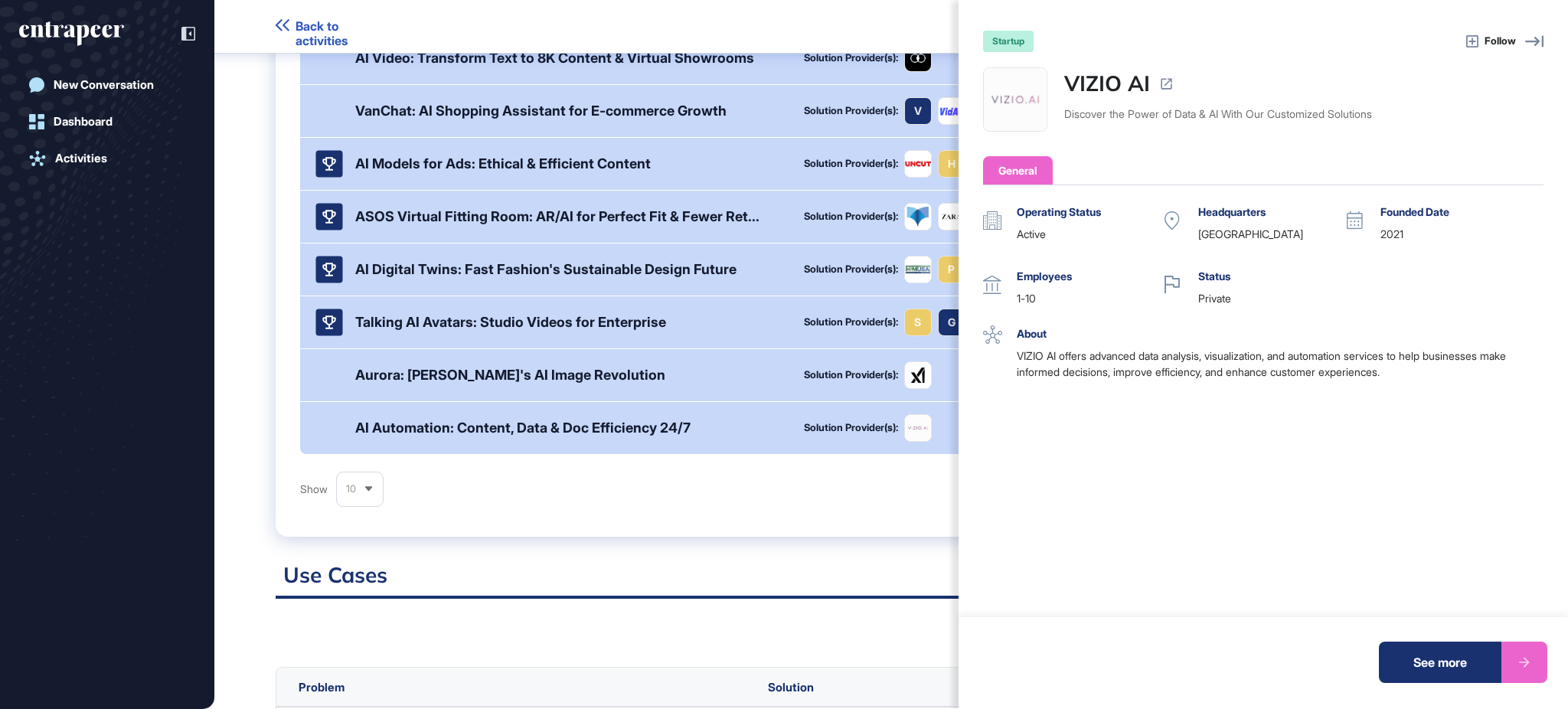 click 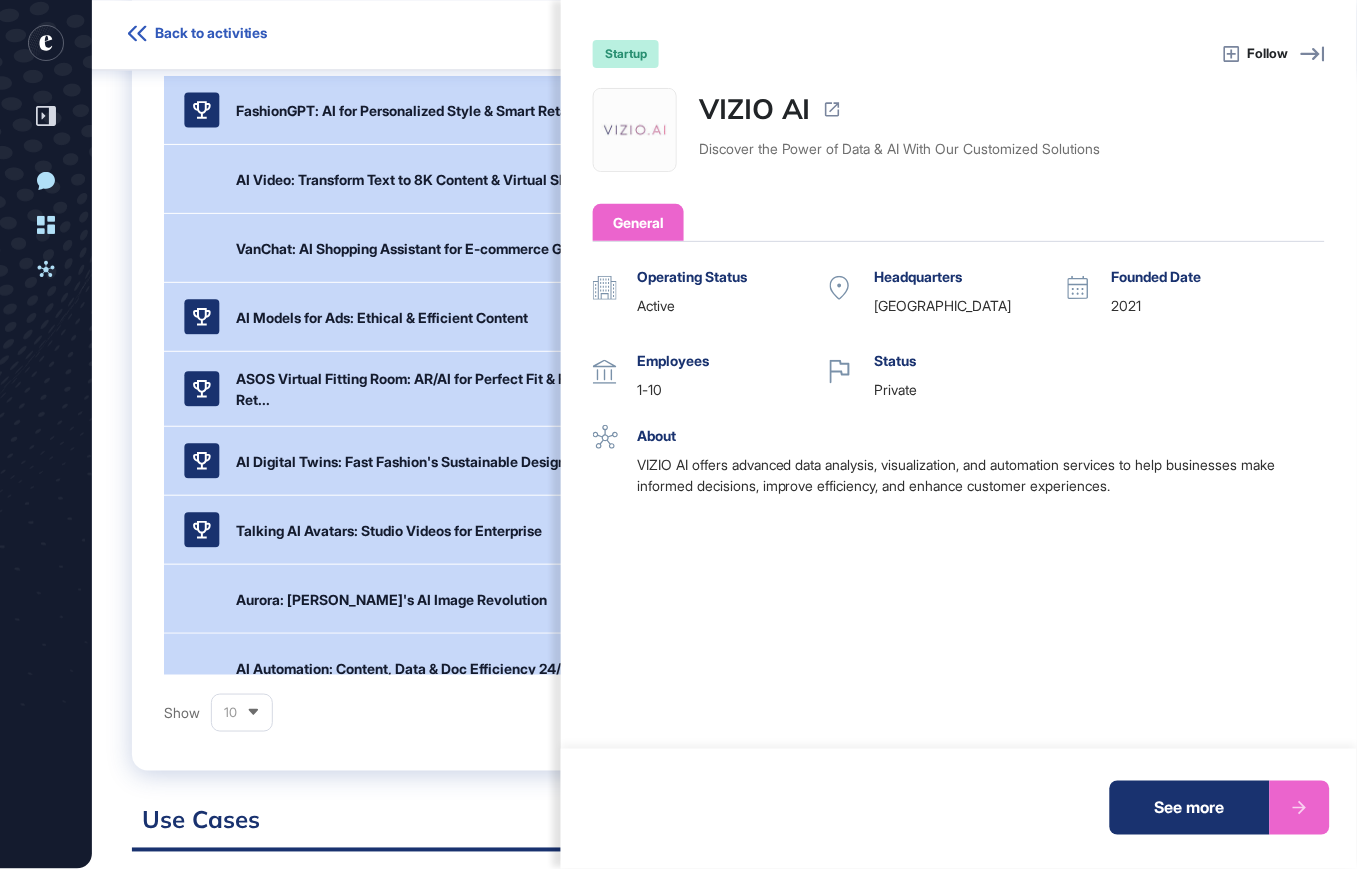 scroll, scrollTop: 869, scrollLeft: 1357, axis: both 